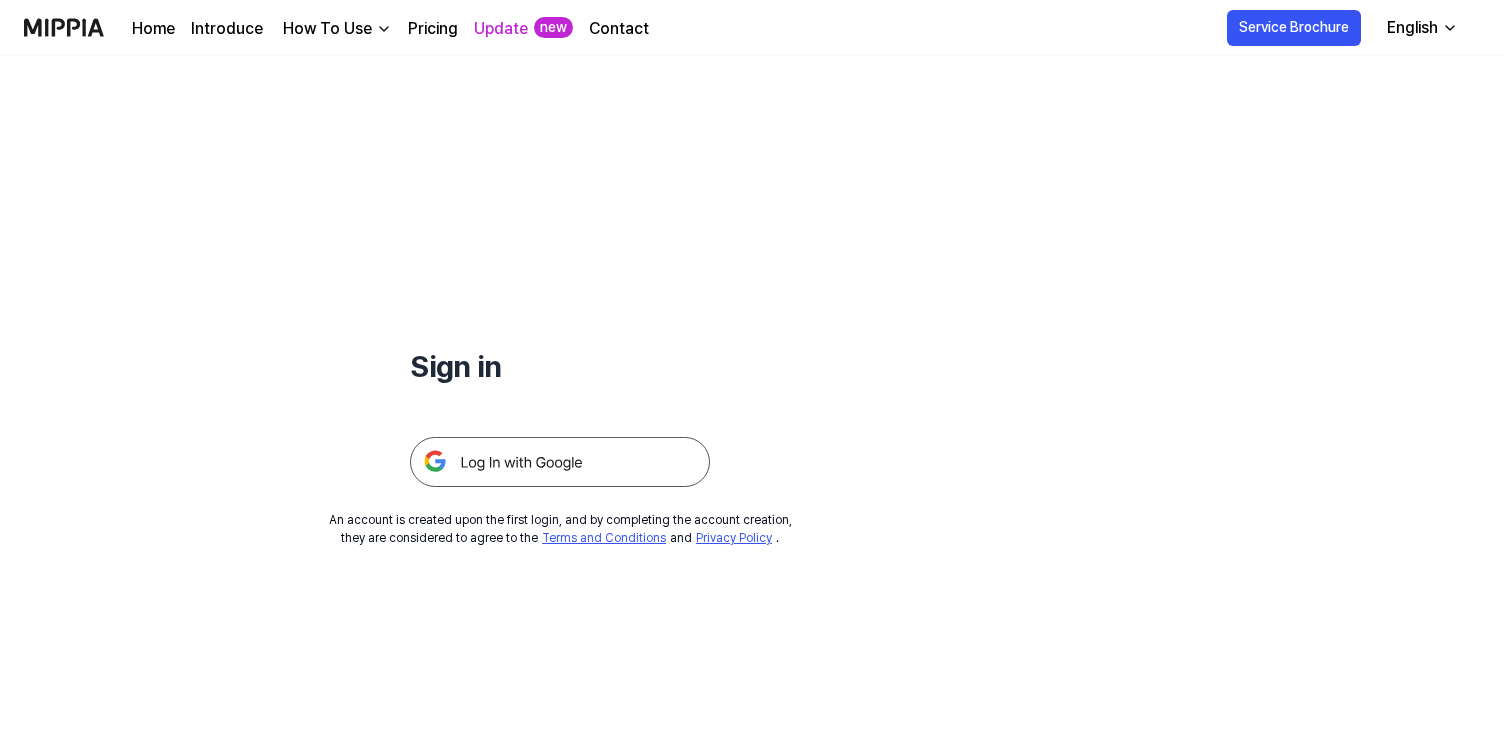 scroll, scrollTop: 0, scrollLeft: 0, axis: both 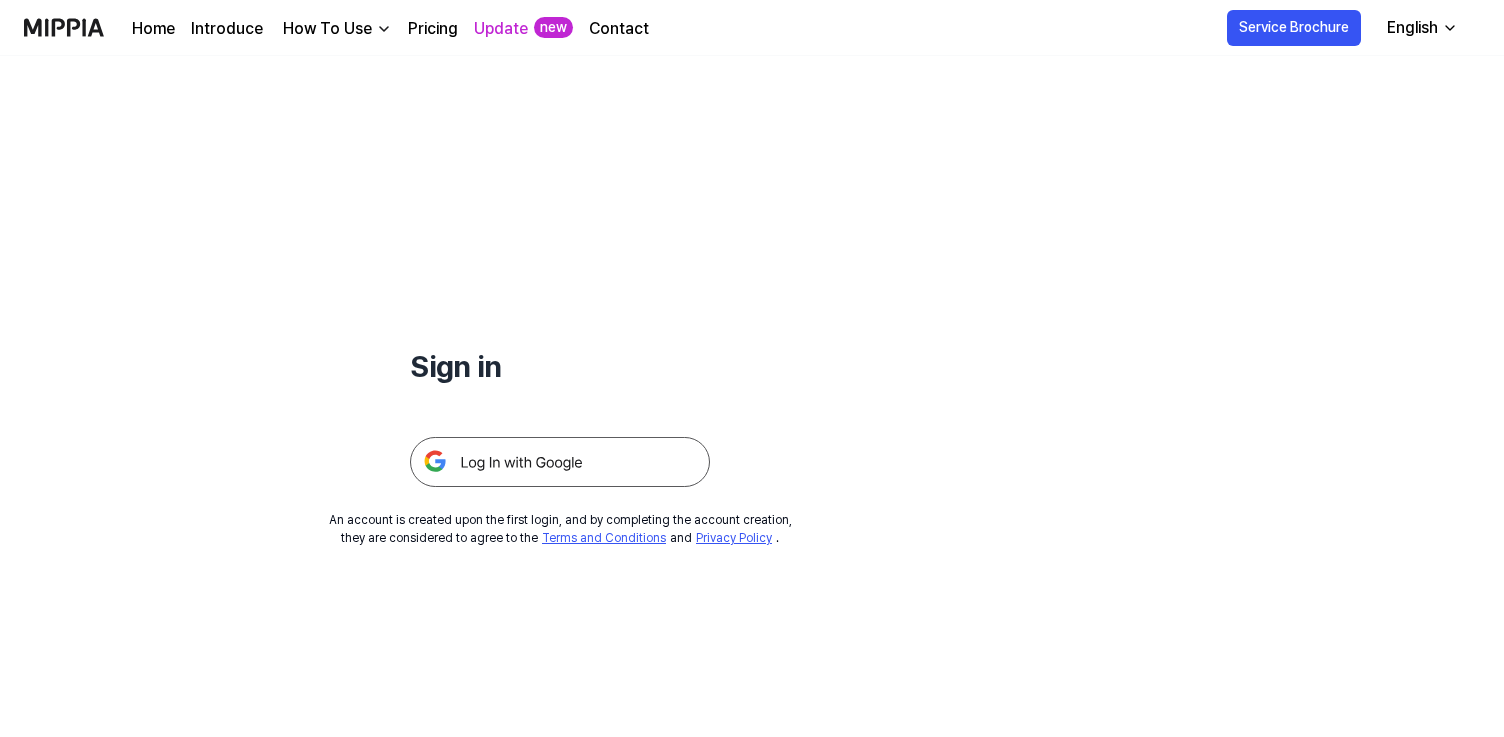 click at bounding box center [560, 462] 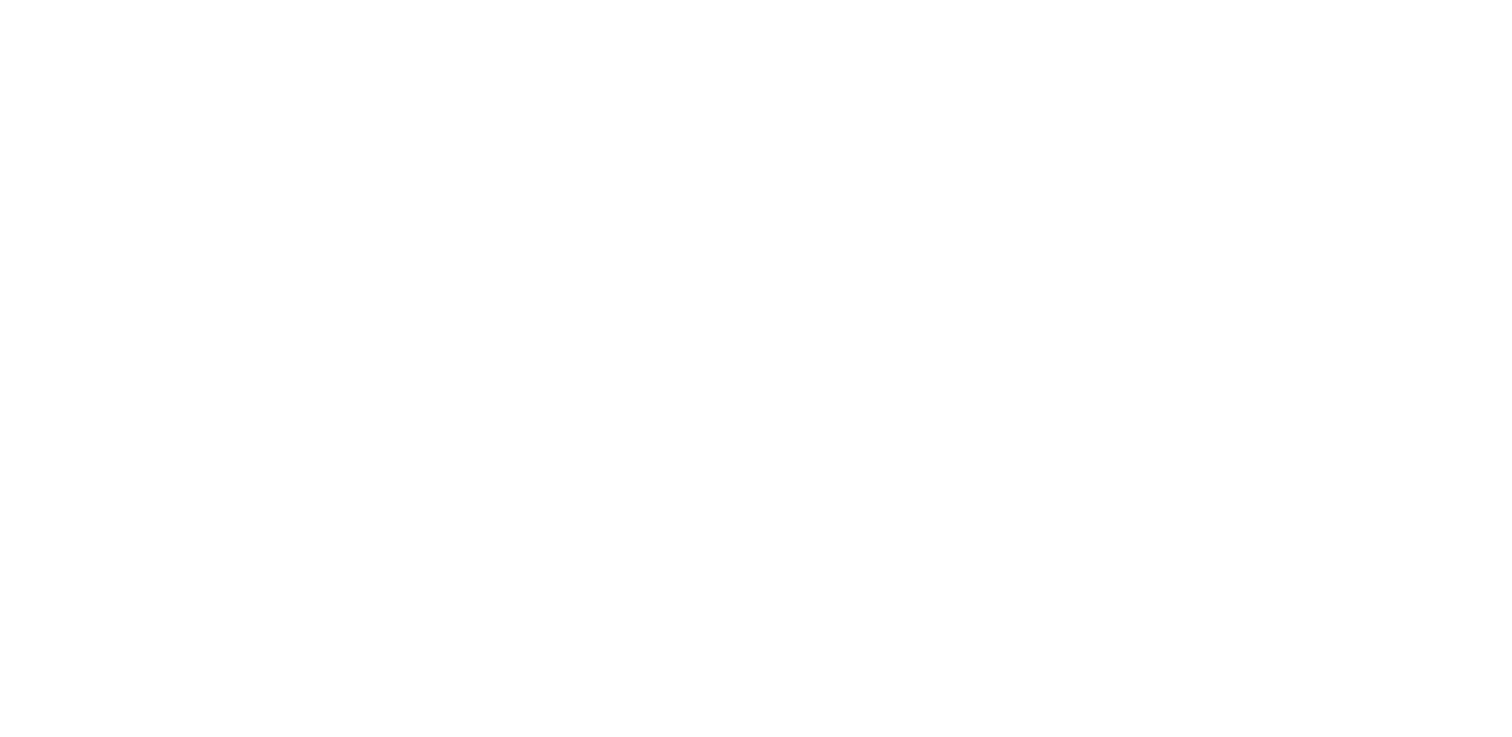 scroll, scrollTop: 0, scrollLeft: 0, axis: both 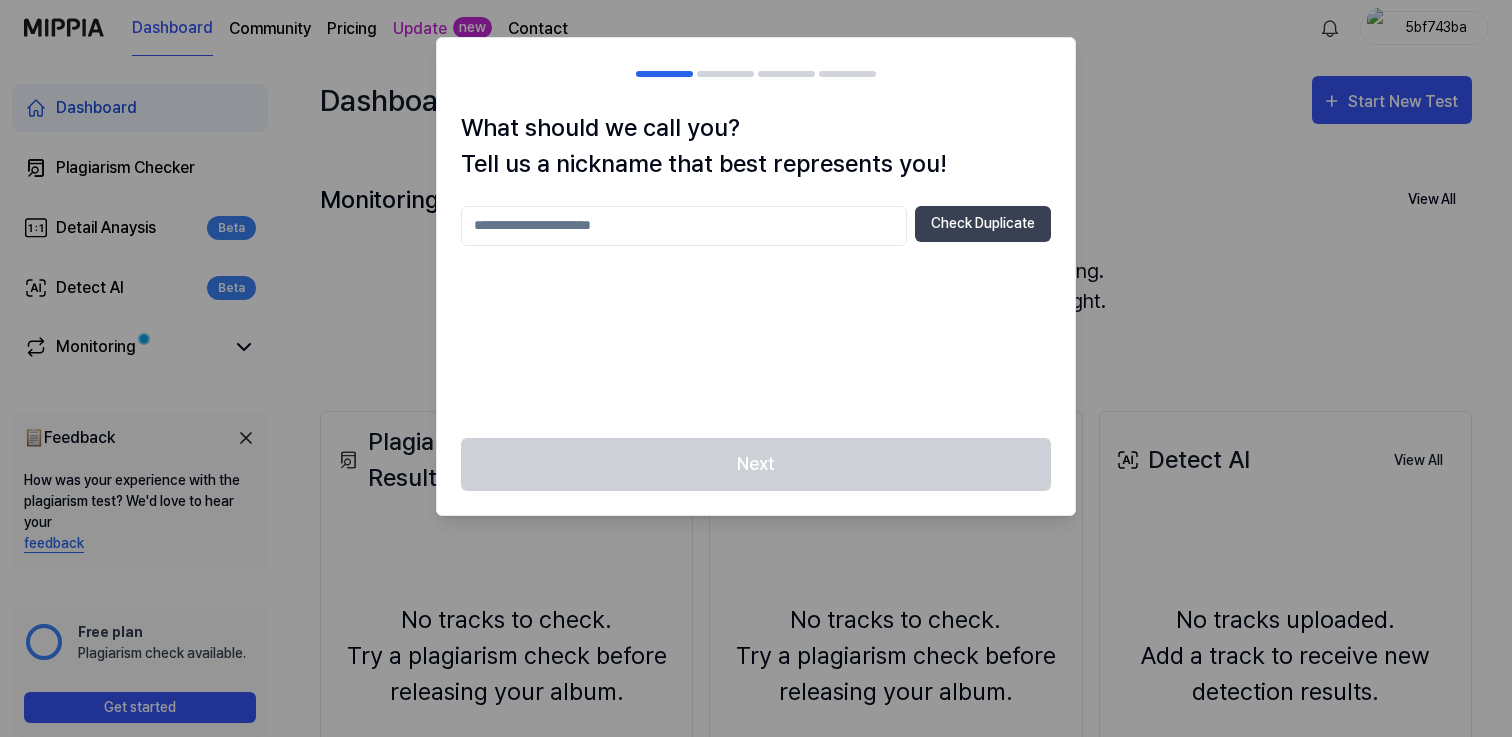 click at bounding box center (684, 226) 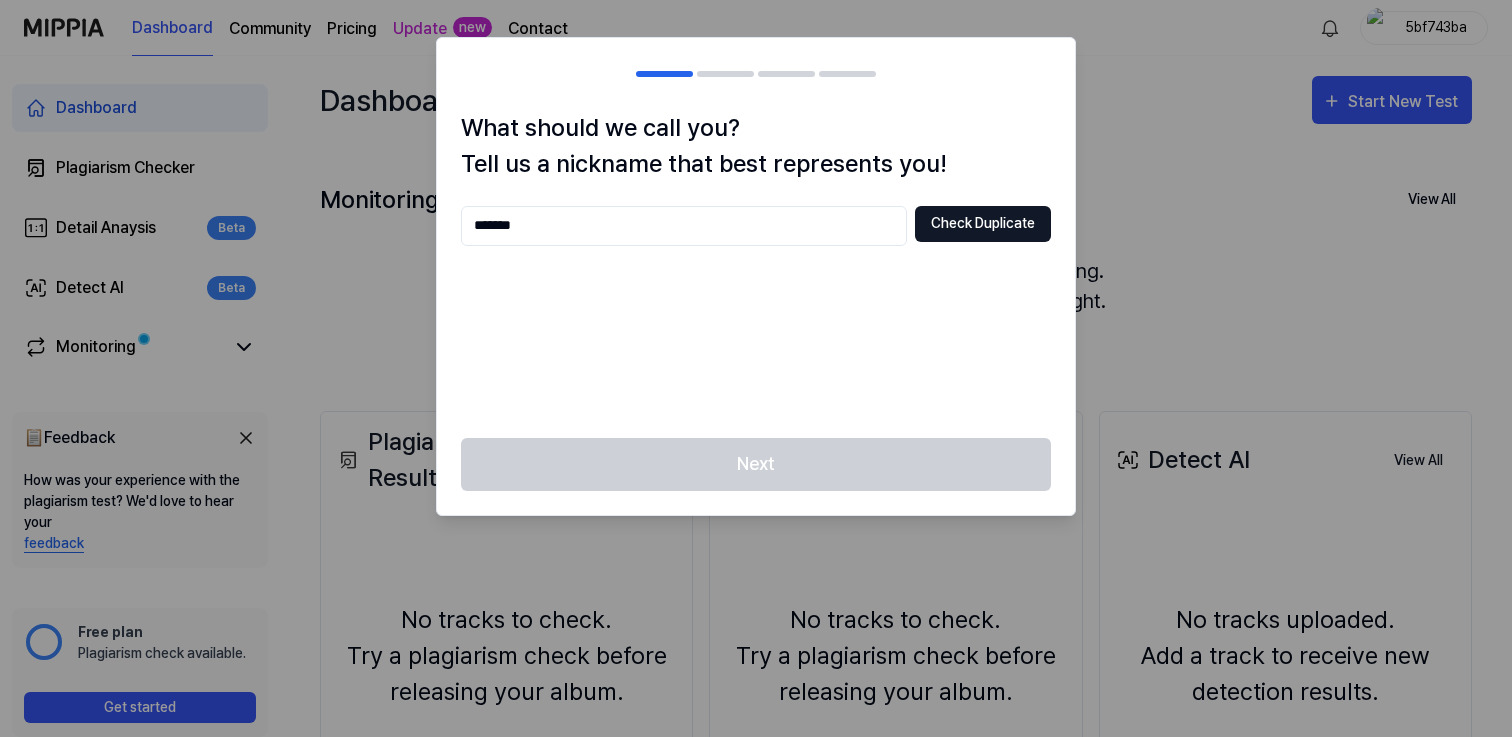 type on "*******" 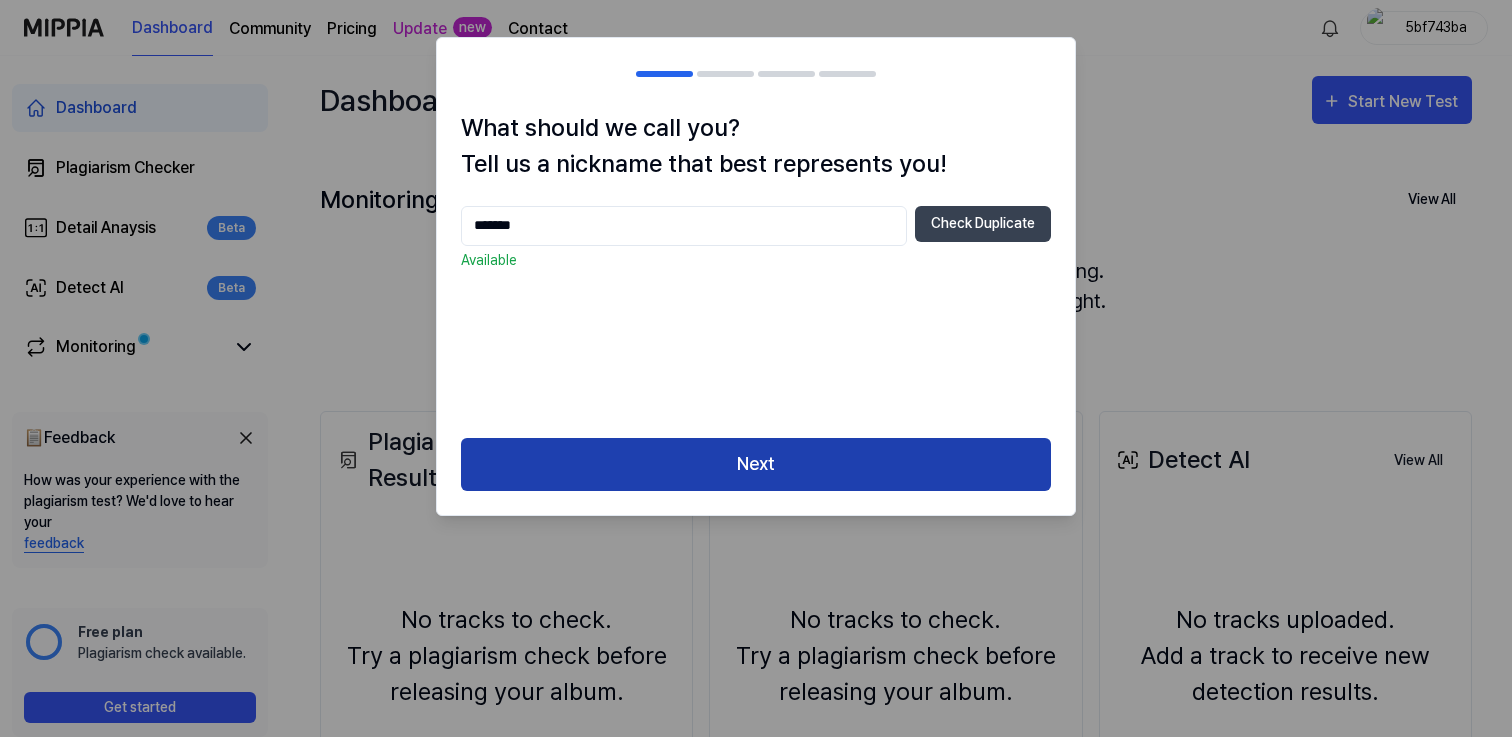click on "Next" at bounding box center [756, 464] 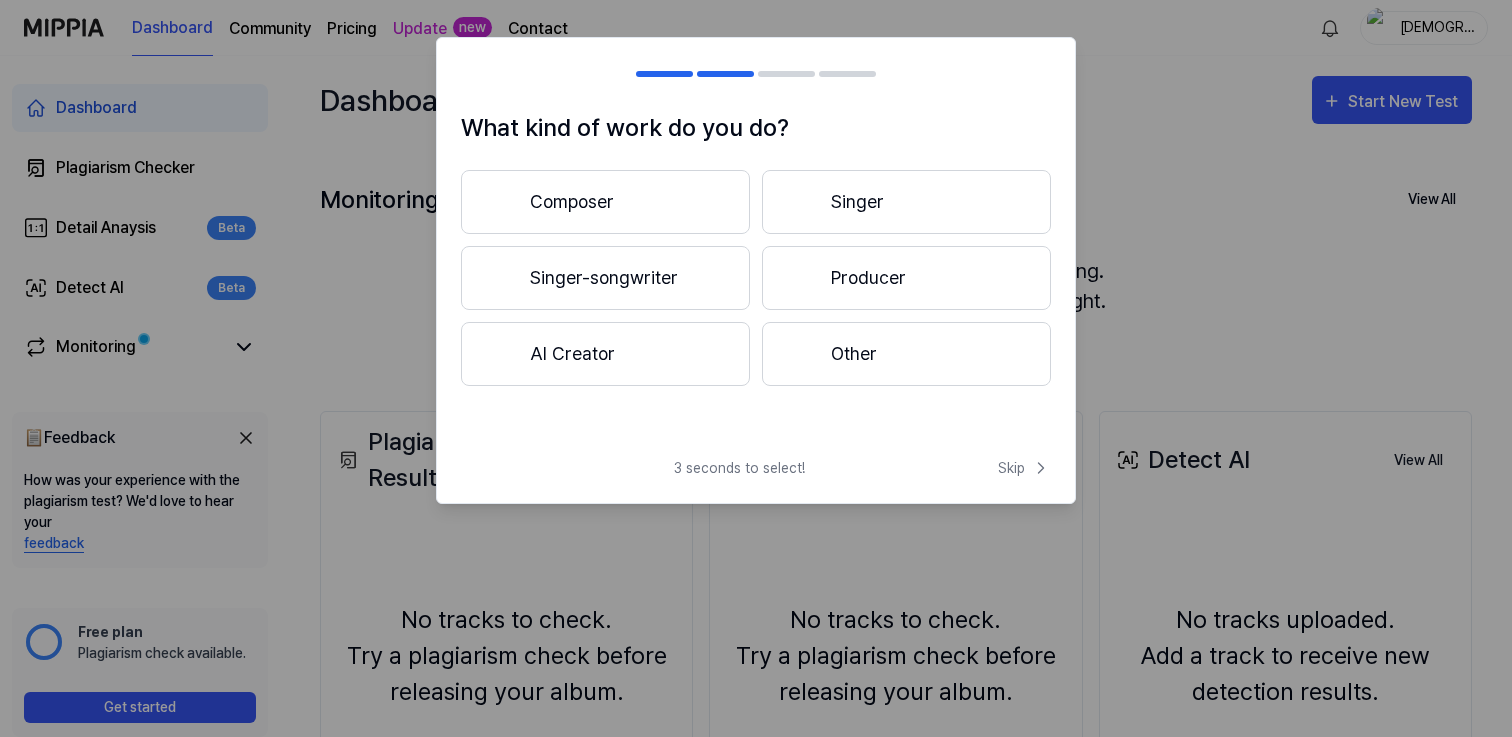 click on "AI Creator" at bounding box center (605, 354) 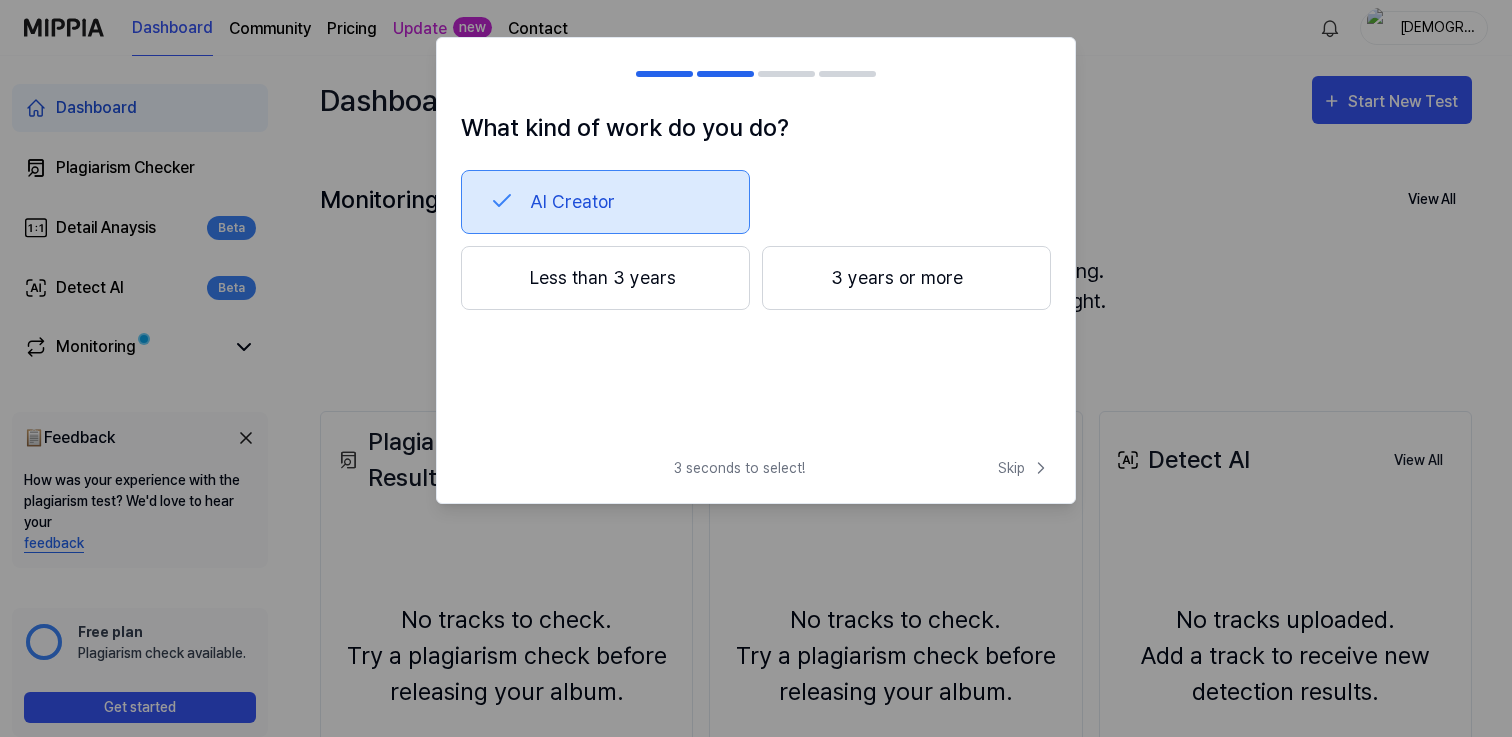 click on "Less than 3 years" at bounding box center [605, 278] 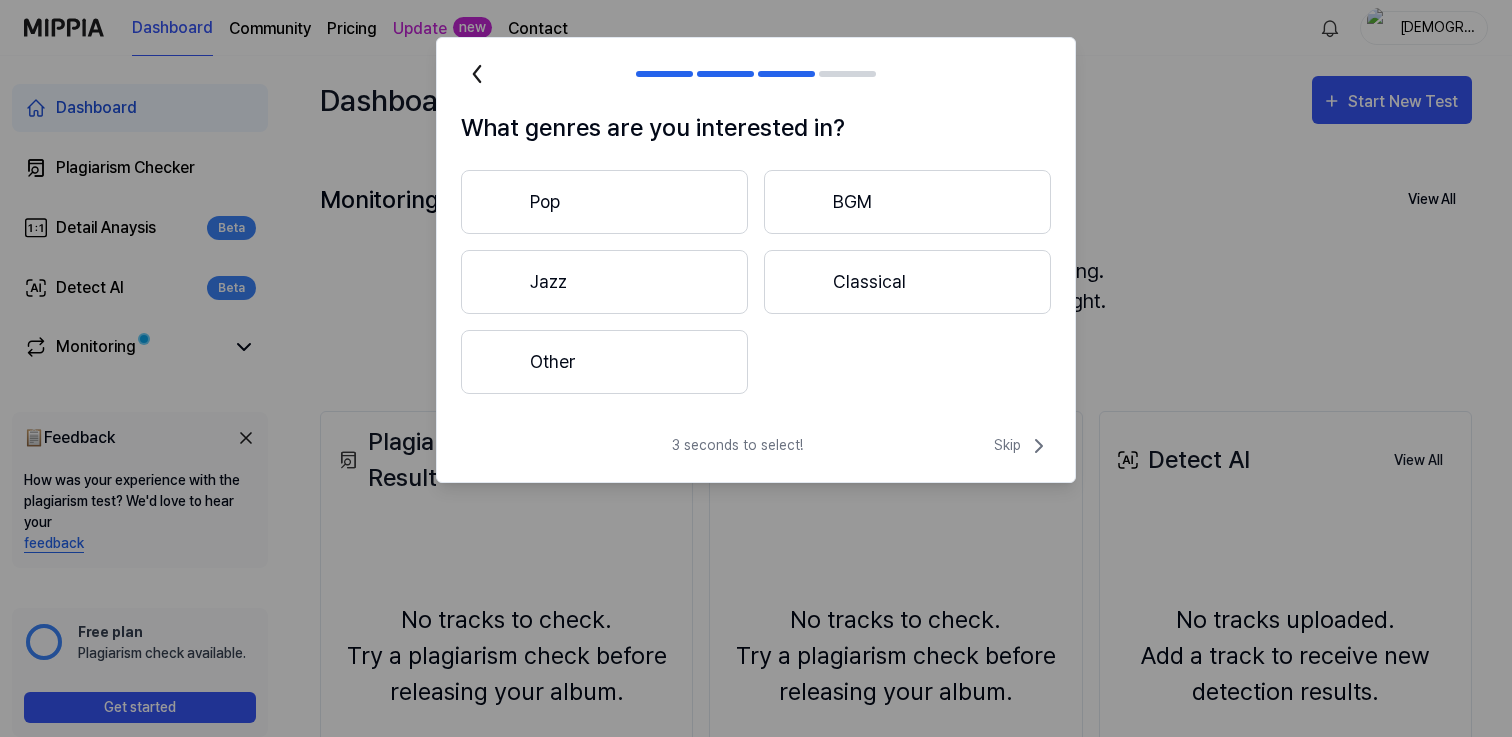 click on "Other" at bounding box center (604, 362) 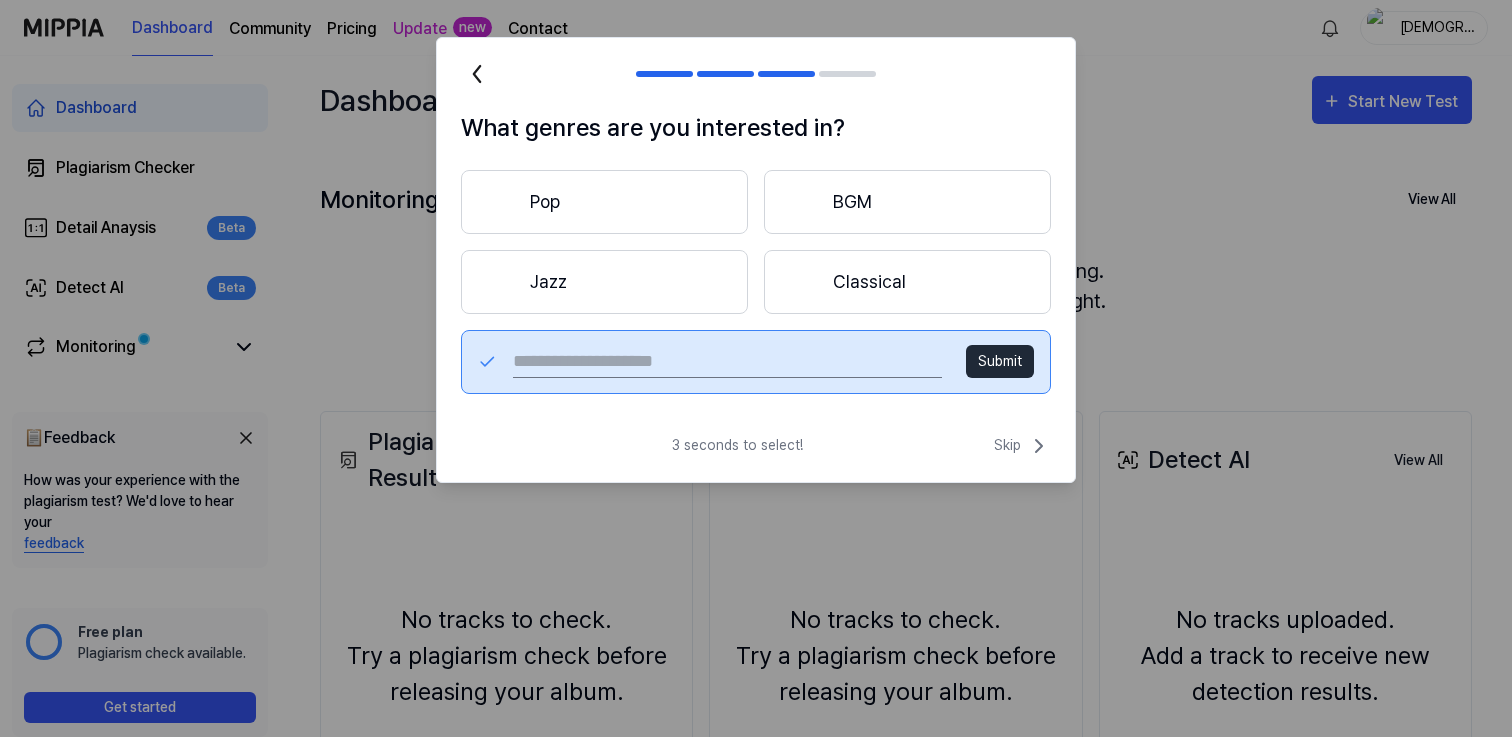 click at bounding box center [727, 362] 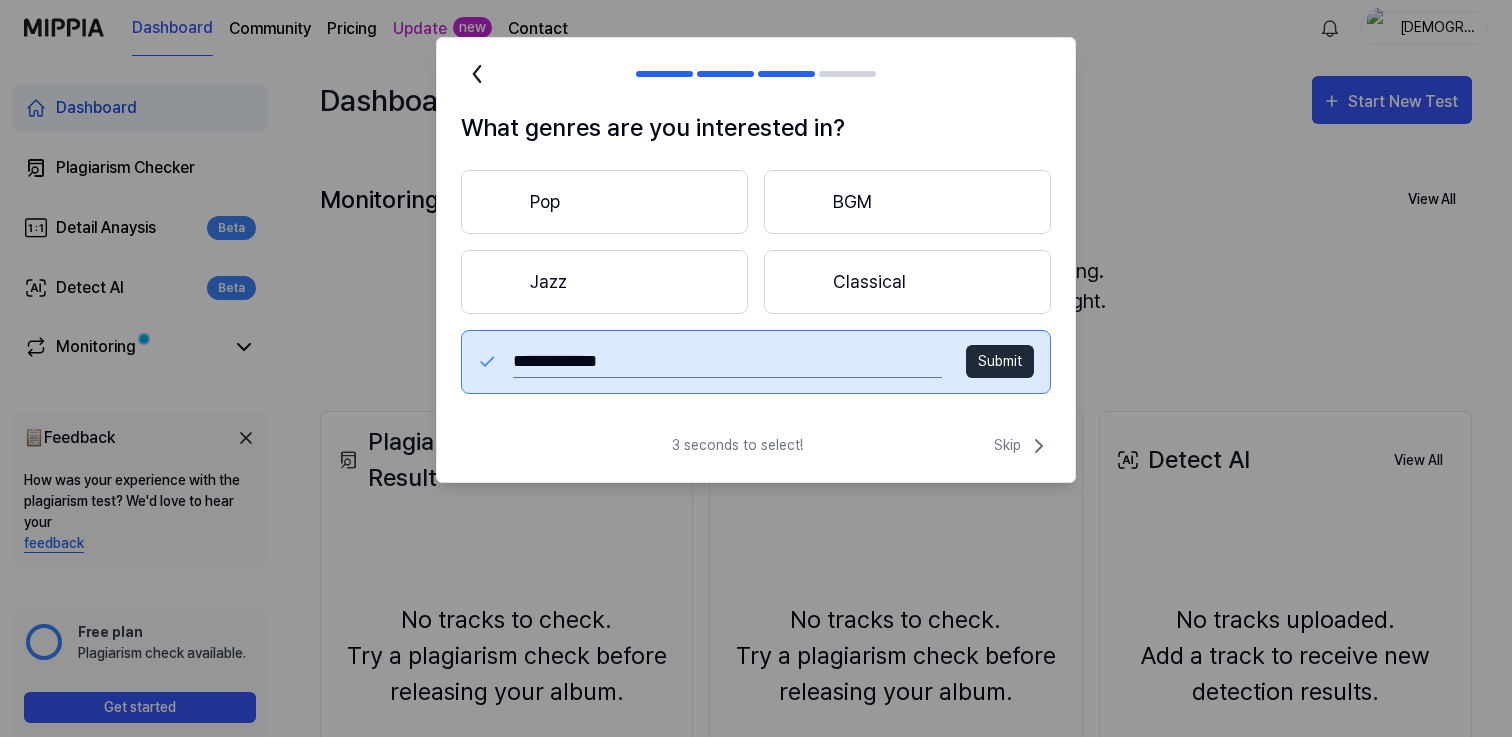 type on "**********" 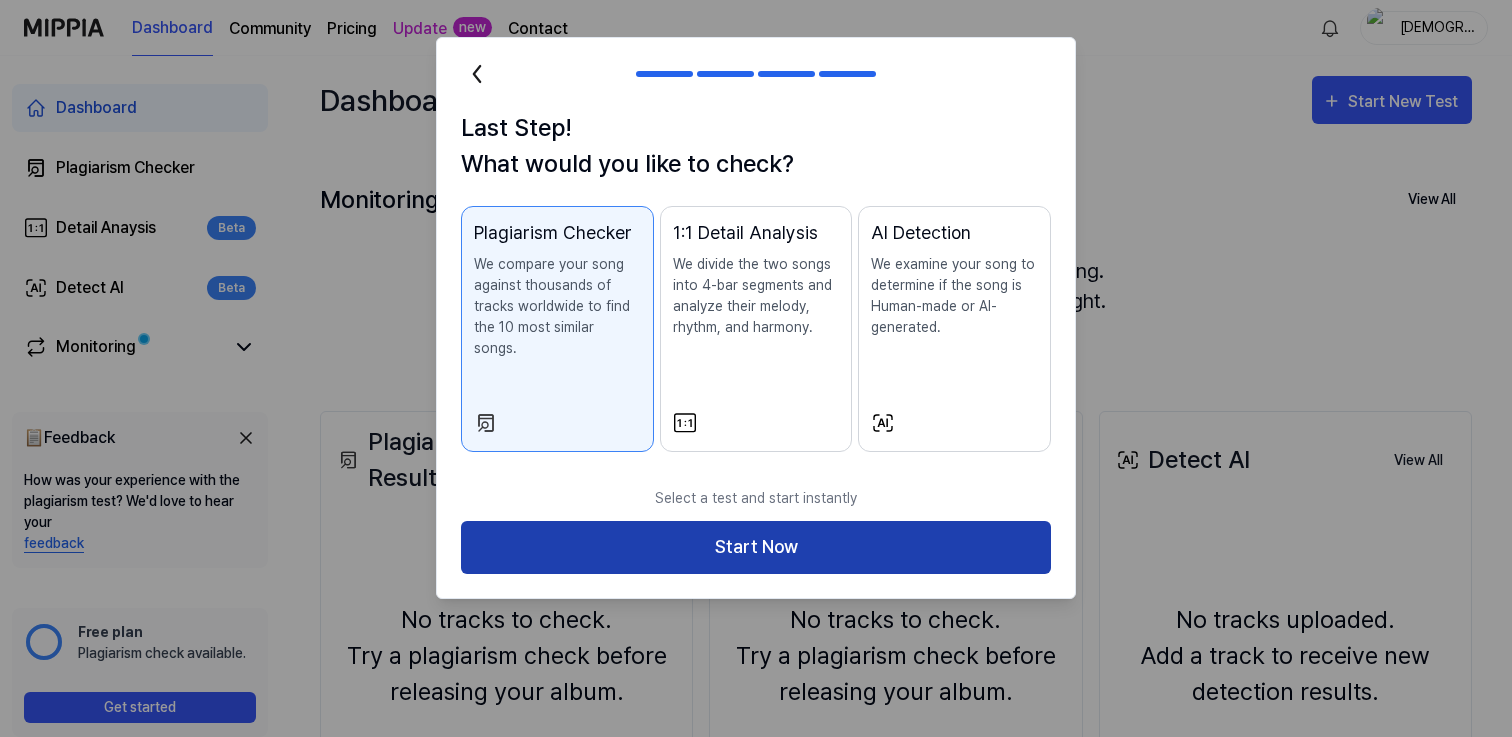 click on "Start Now" at bounding box center (756, 547) 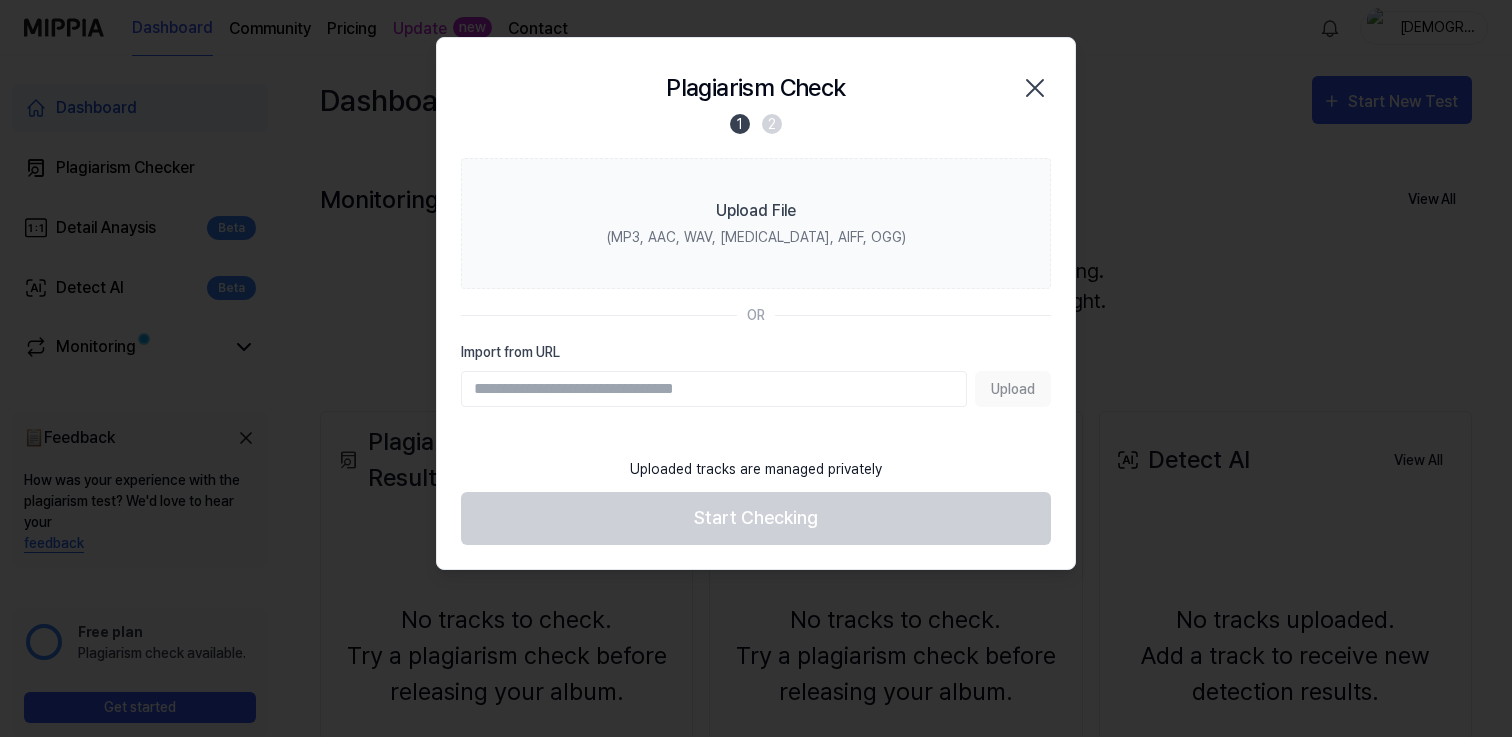click on "Upload" at bounding box center [756, 389] 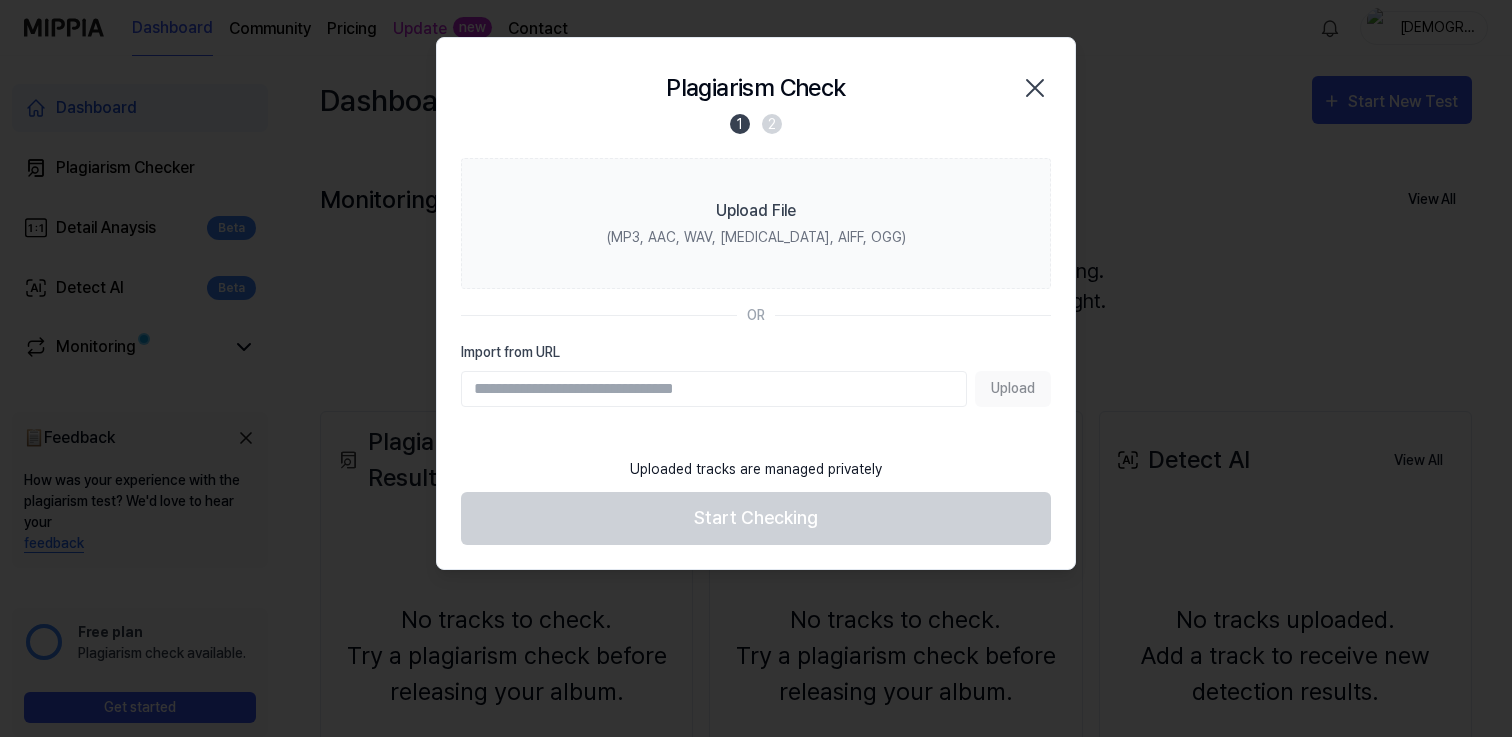 click on "Upload" at bounding box center (756, 389) 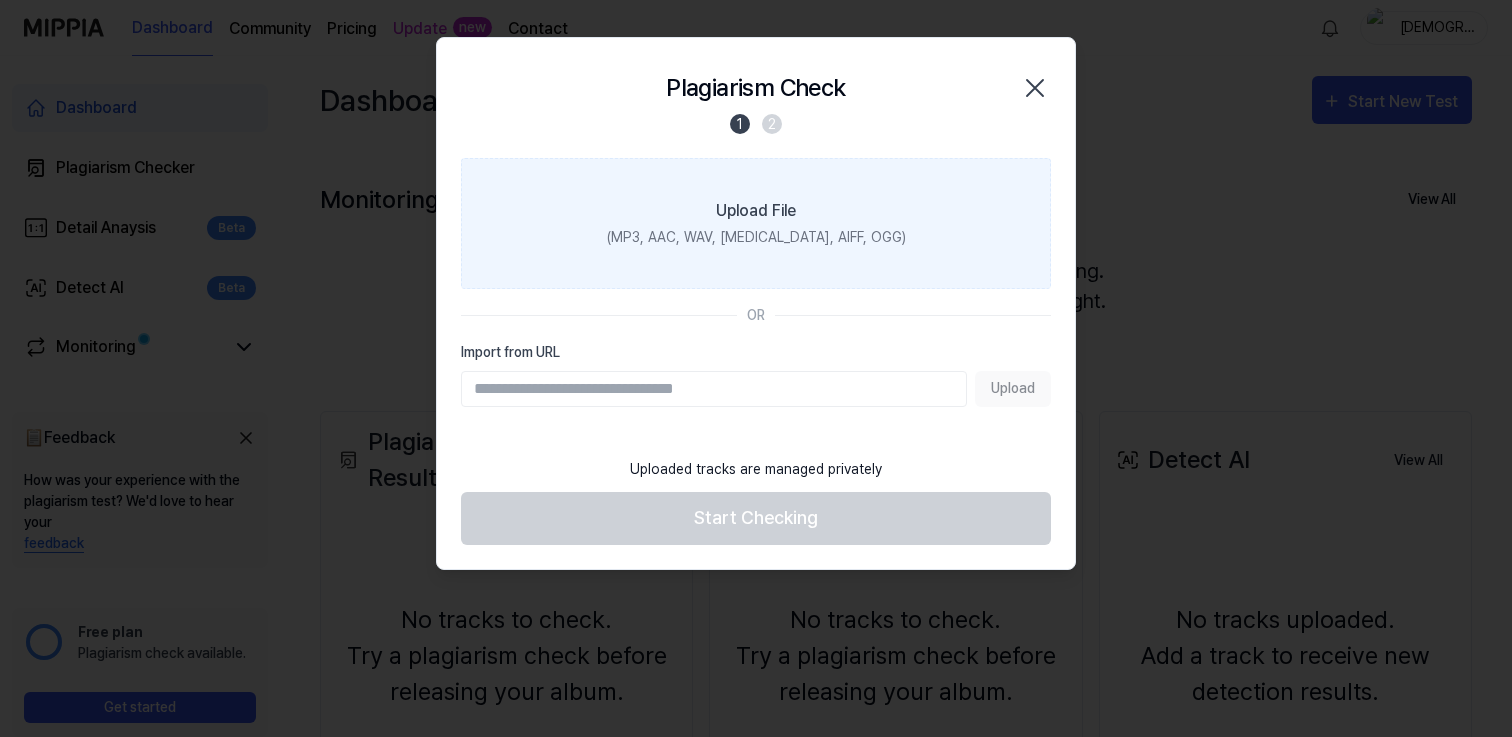 click on "Upload File" at bounding box center [756, 211] 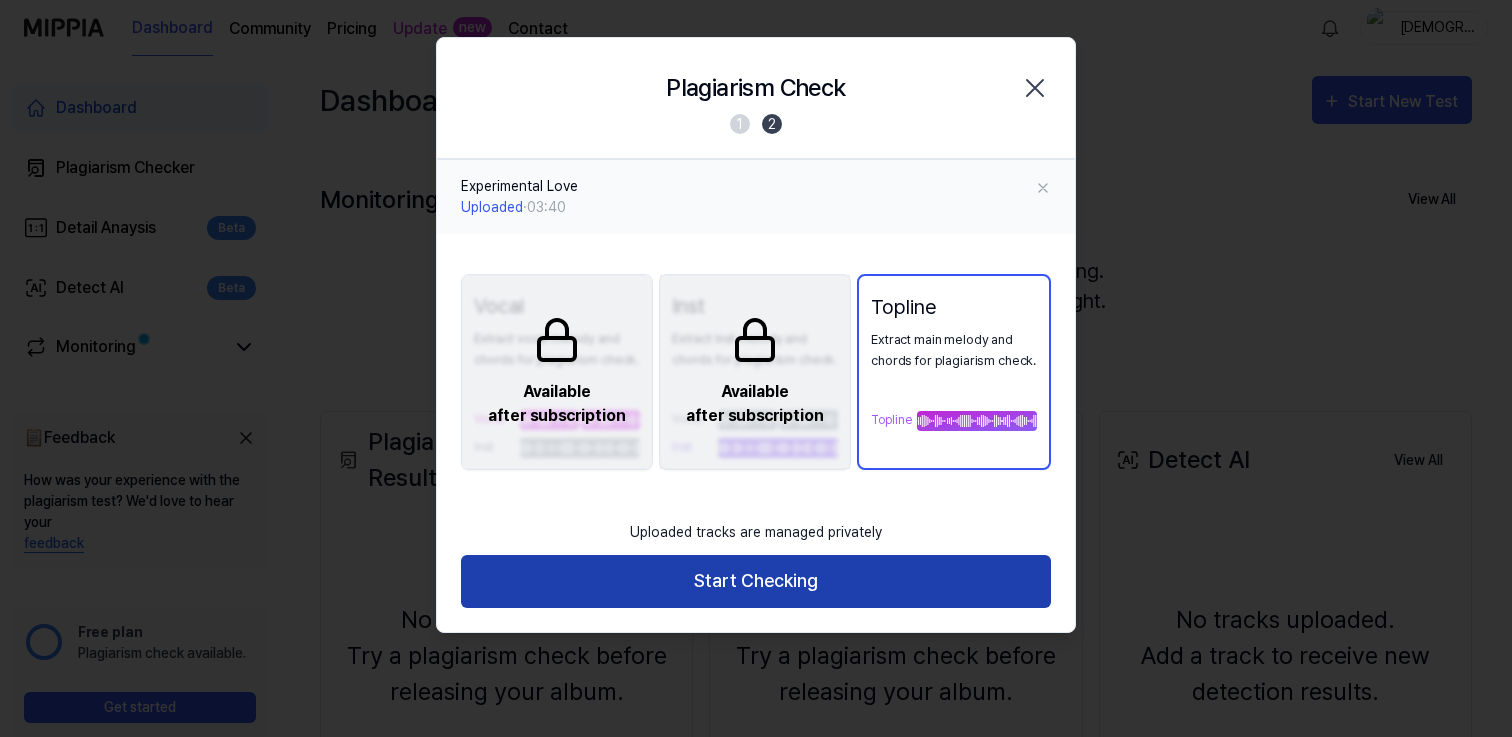 click on "Start Checking" at bounding box center [756, 581] 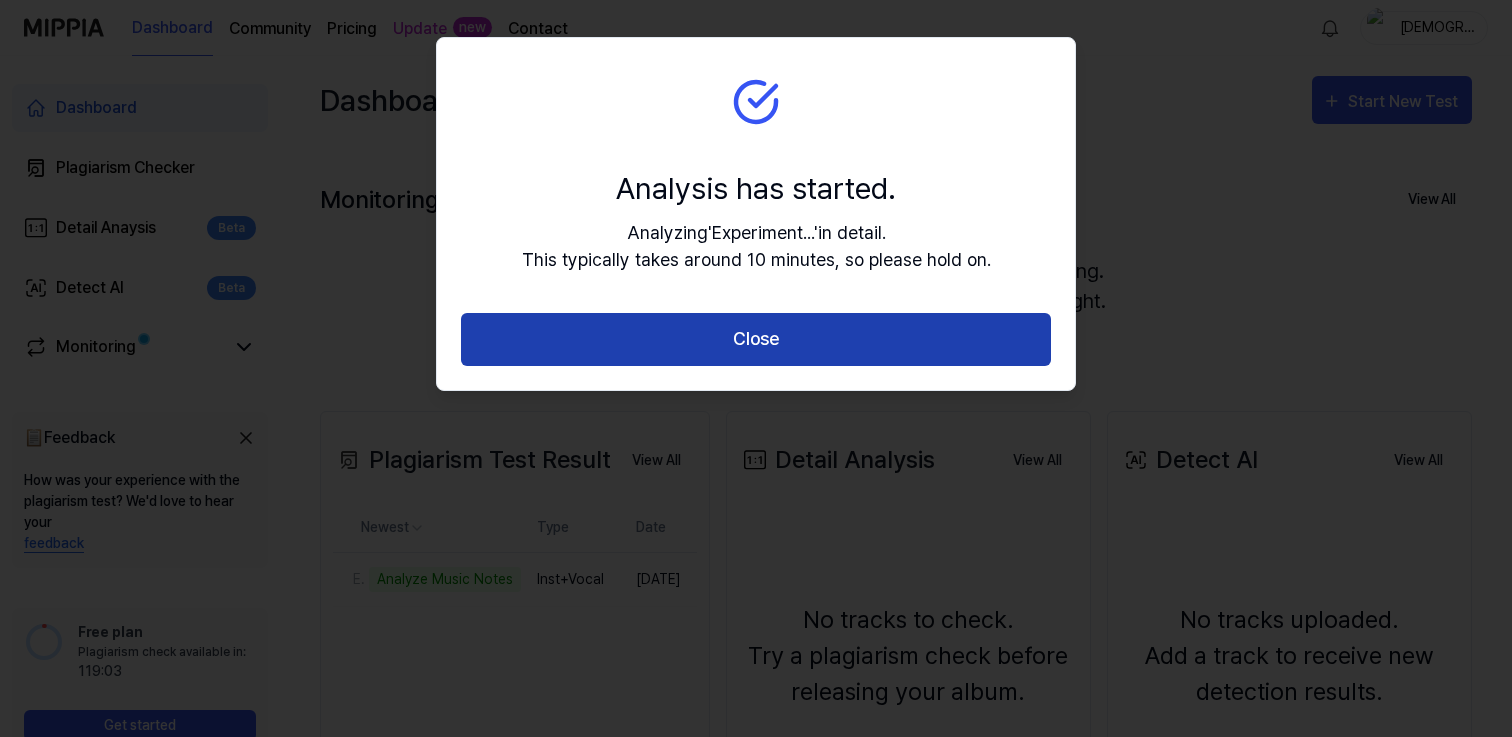 click on "Close" at bounding box center (756, 339) 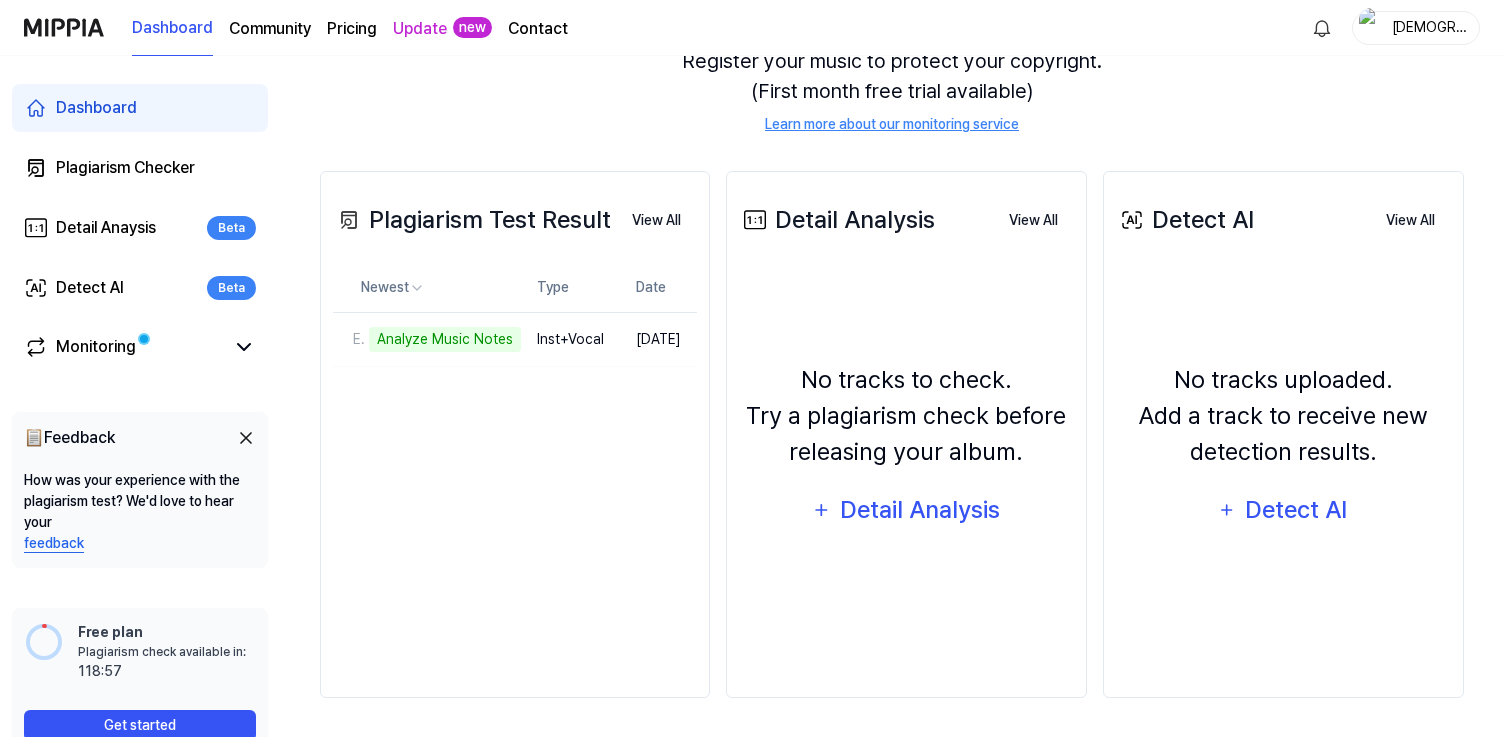 scroll, scrollTop: 240, scrollLeft: 0, axis: vertical 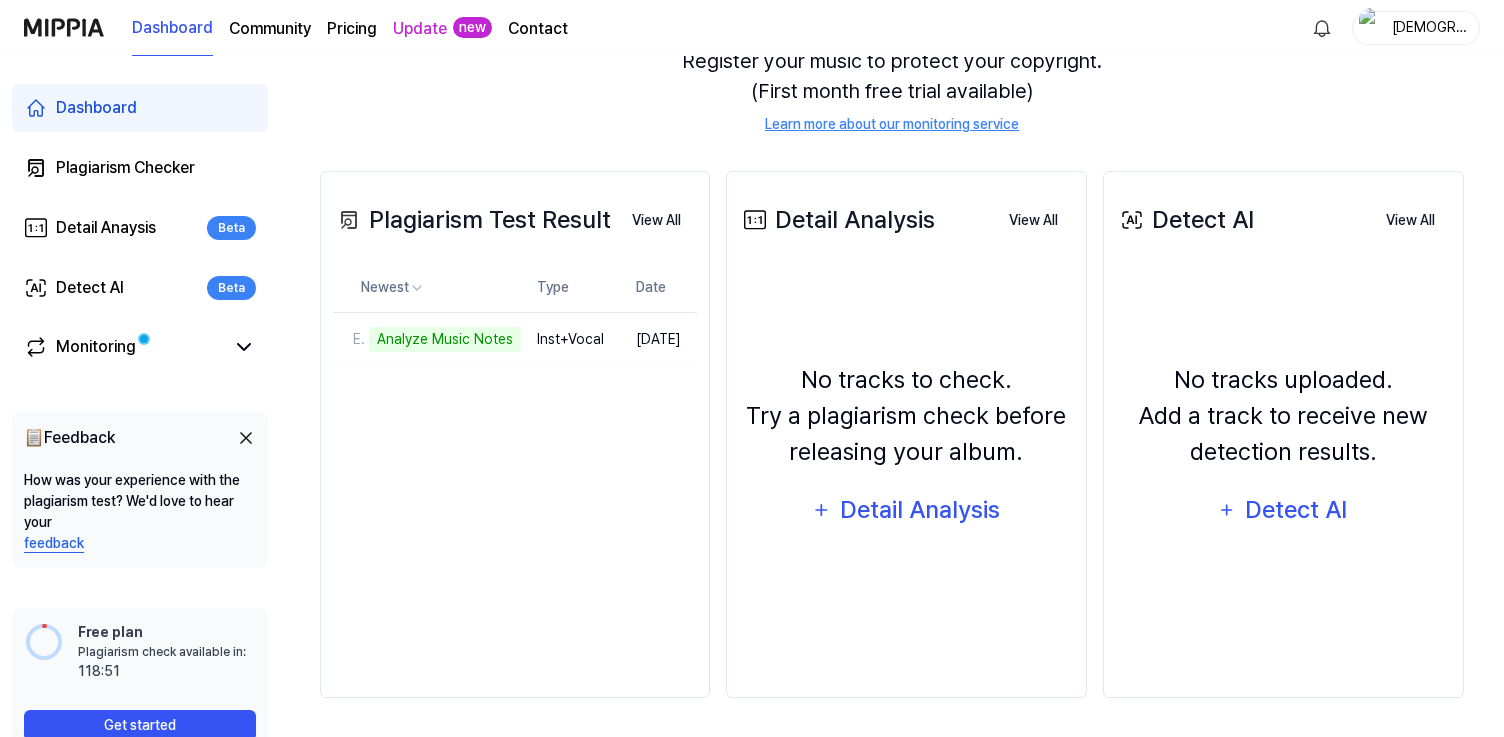 click on "Plagiarism Test Result View All Plagiarism Test Result Newest Type Date Experimental Love Analyze Music Notes Delete Inst+Vocal Jul 7, 2025 View All" at bounding box center [515, 434] 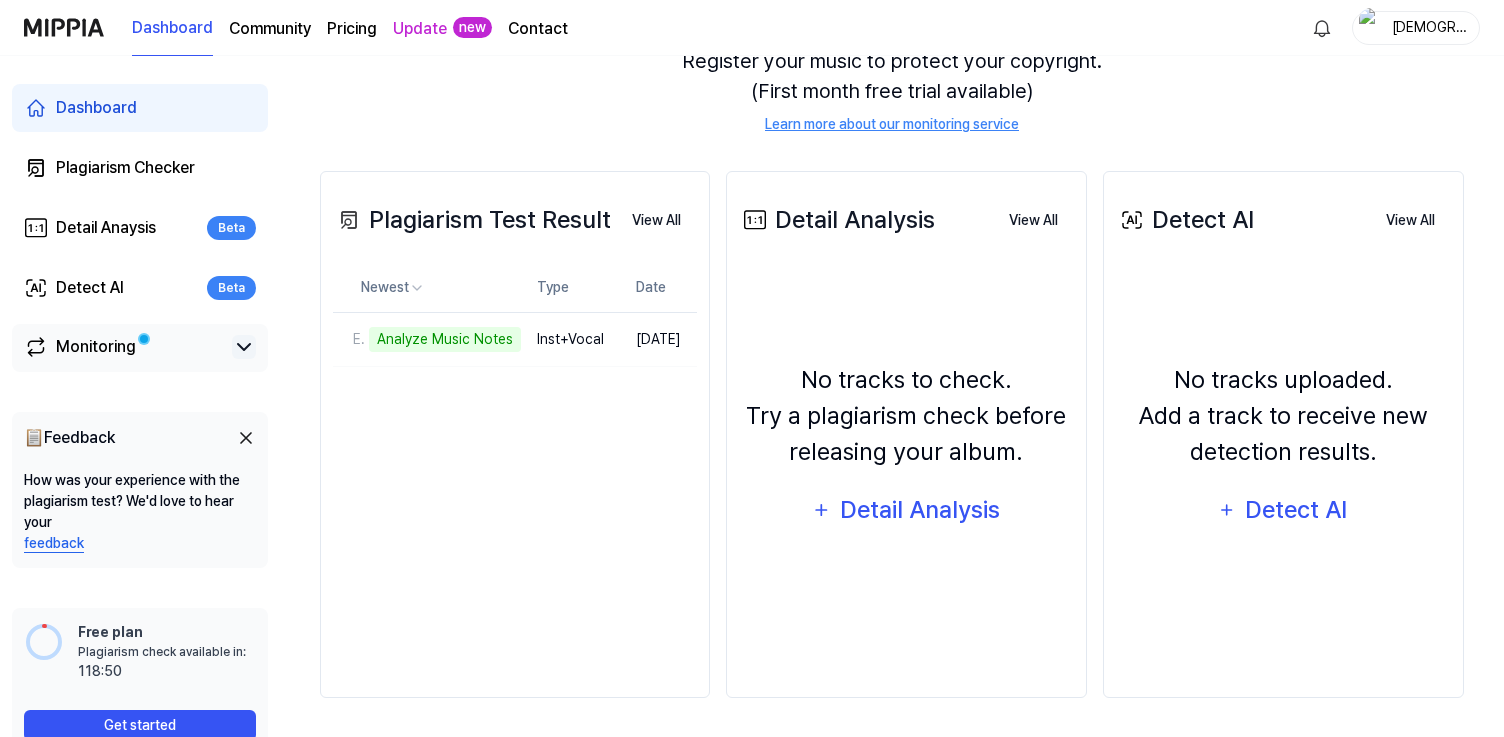 click 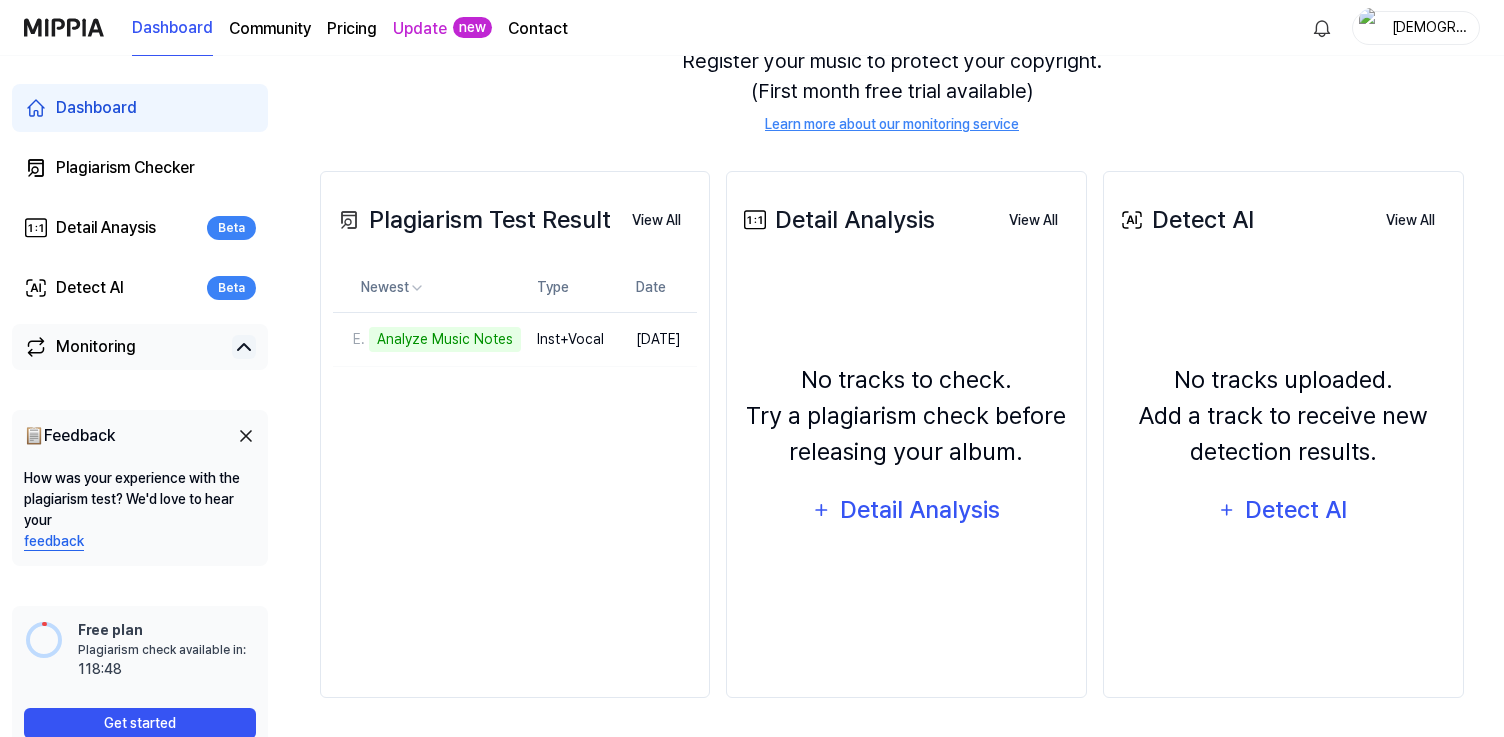 click on "Monitoring" at bounding box center (124, 347) 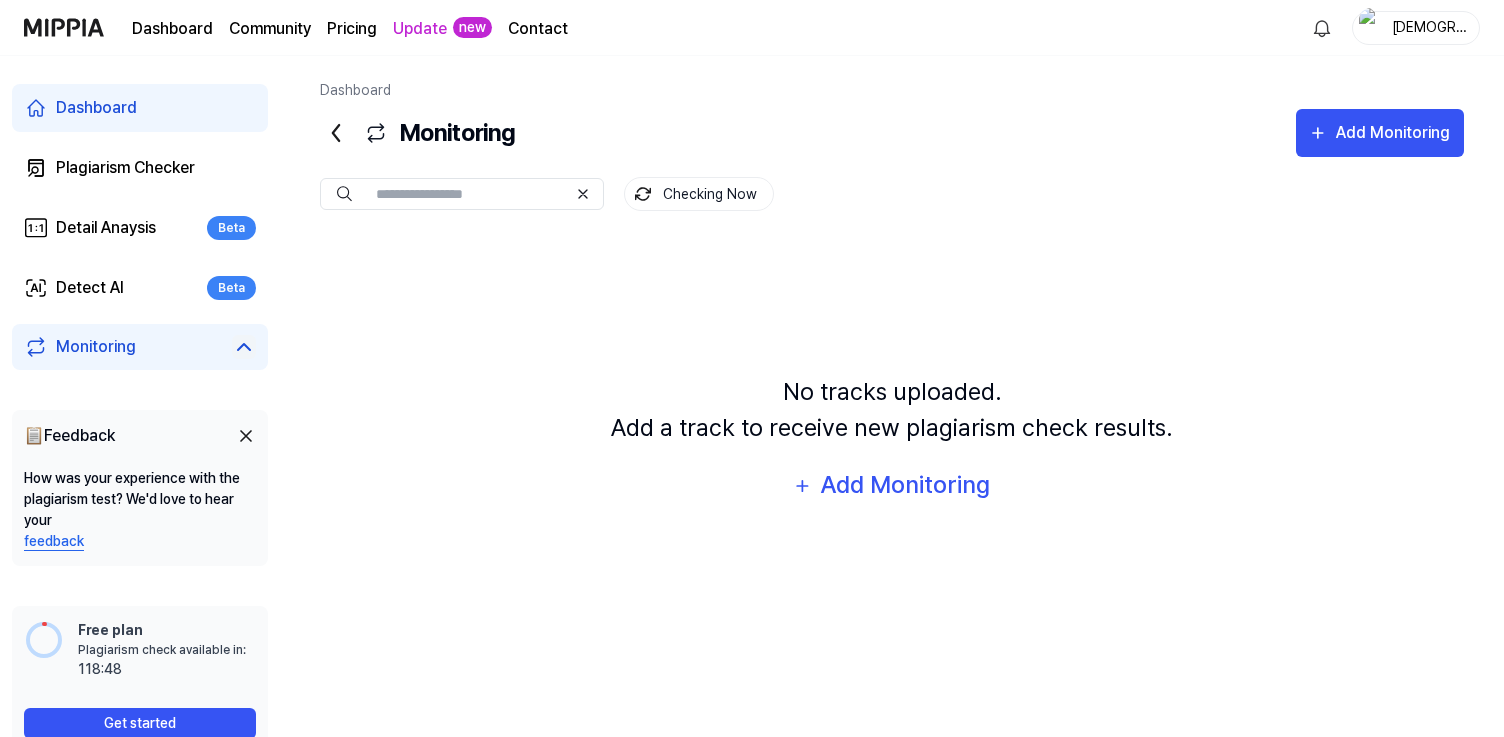 scroll, scrollTop: 0, scrollLeft: 0, axis: both 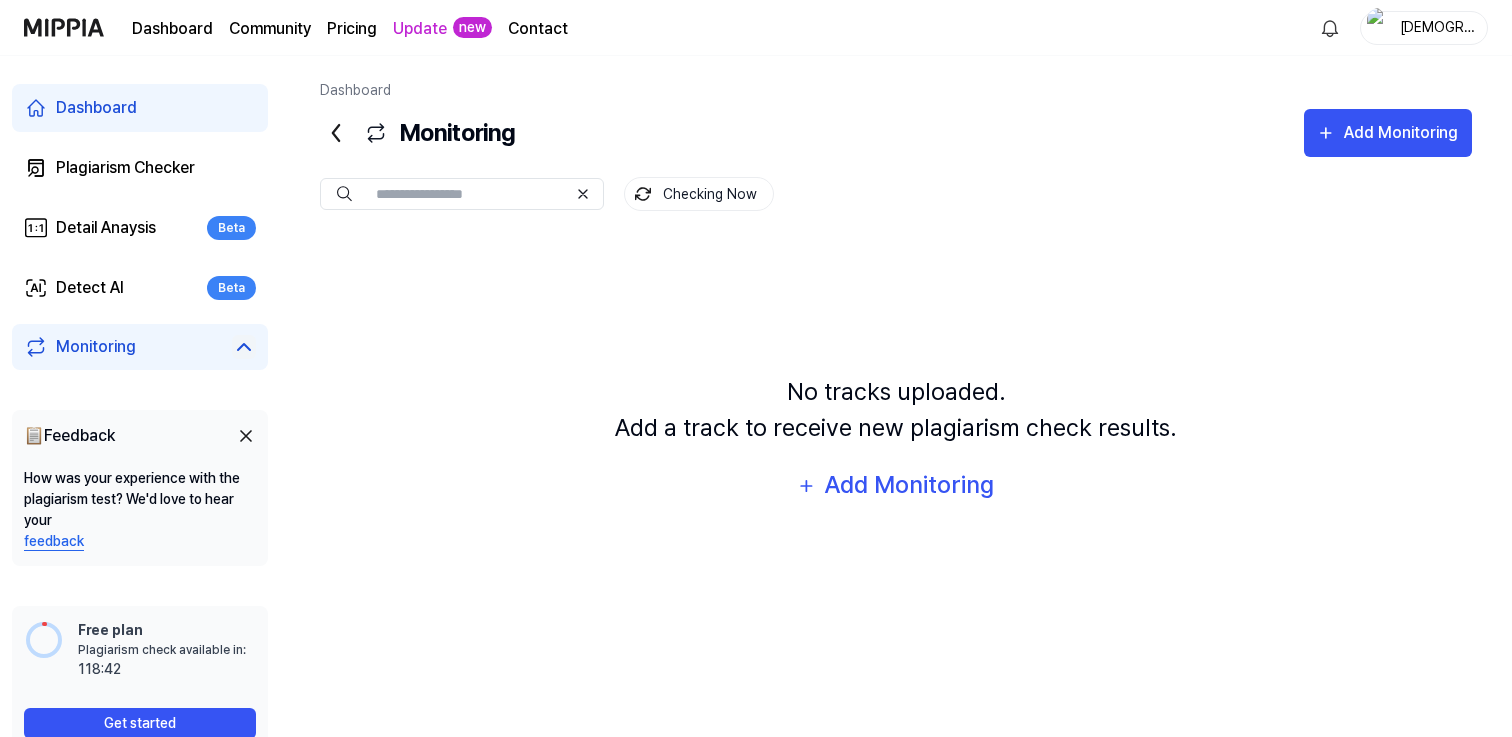 click at bounding box center (246, 436) 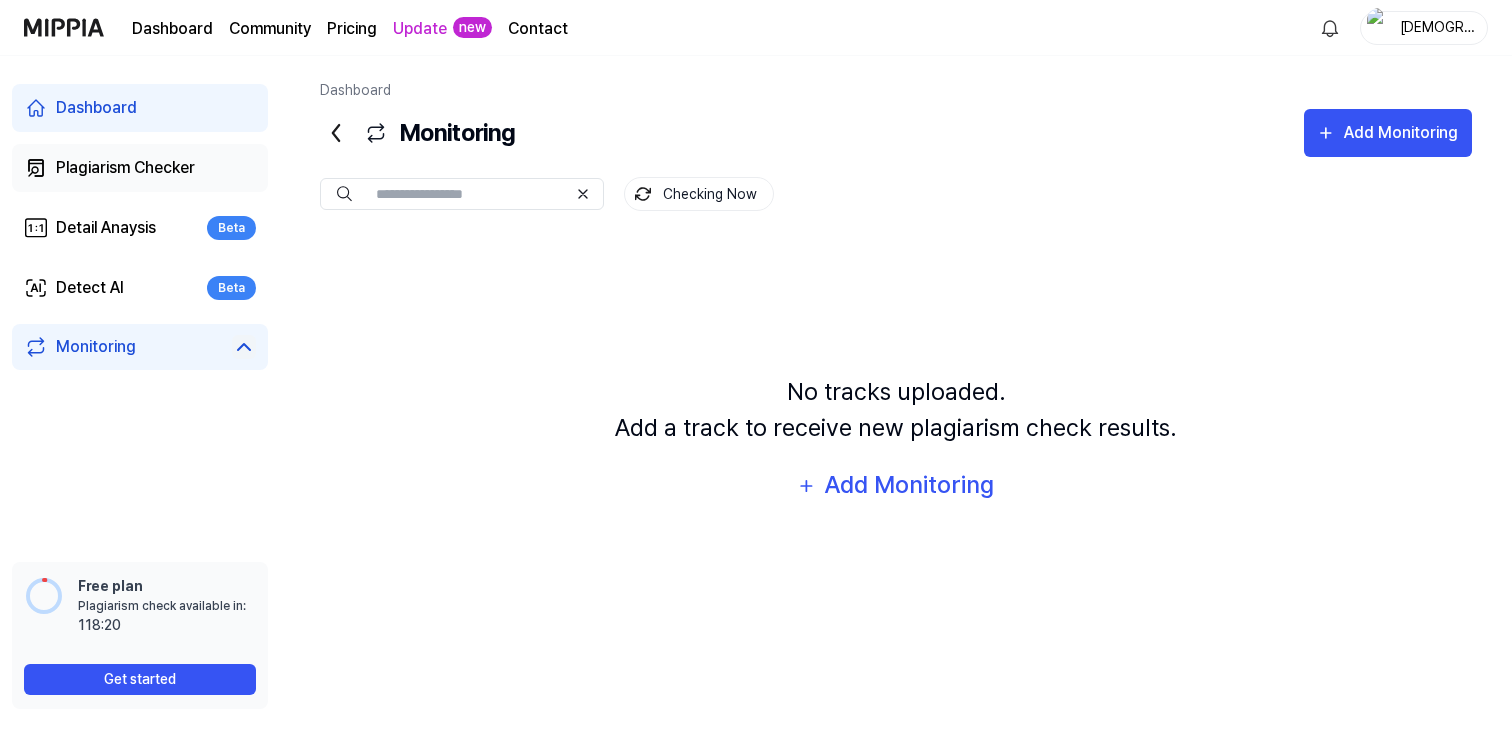 click on "Plagiarism Checker" at bounding box center [125, 168] 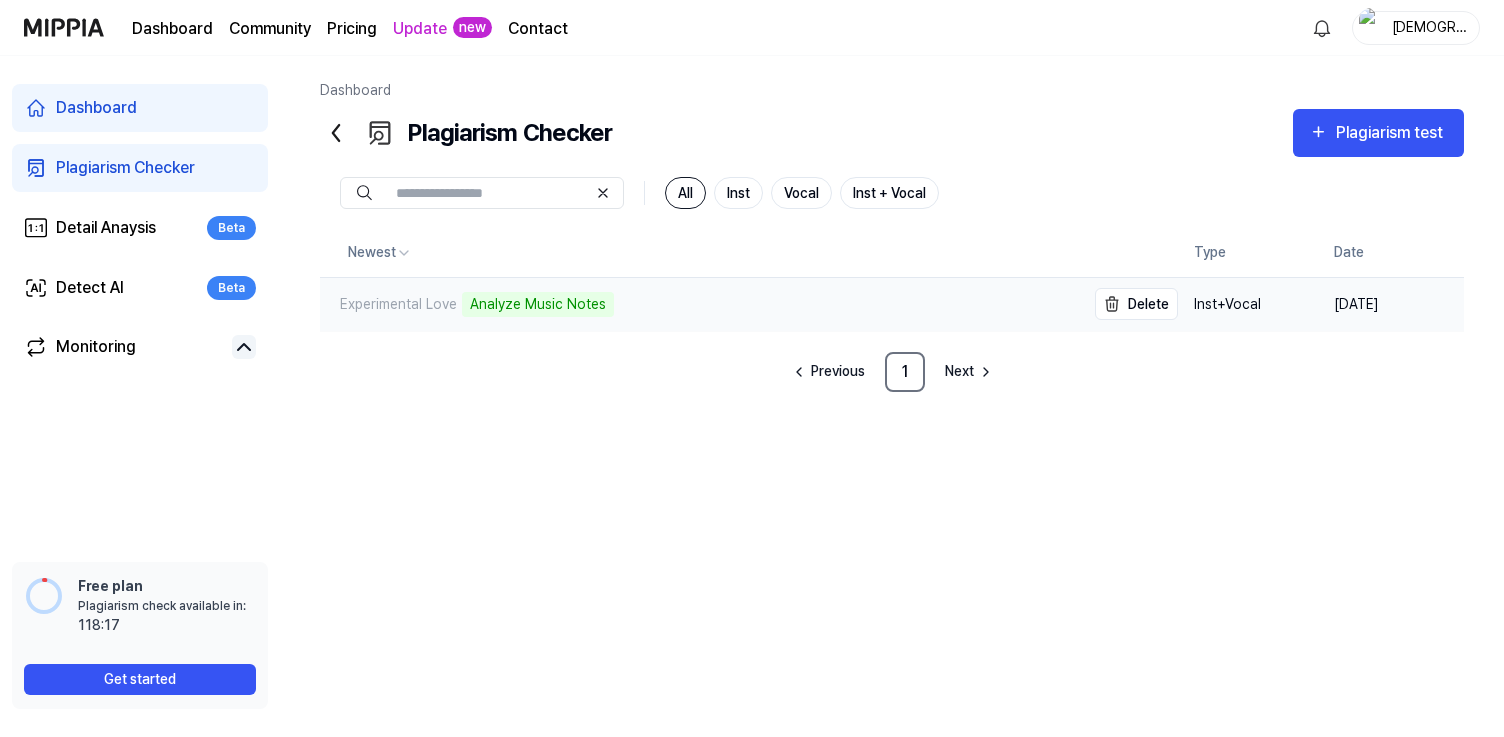 click on "Analyze Music Notes" at bounding box center (538, 304) 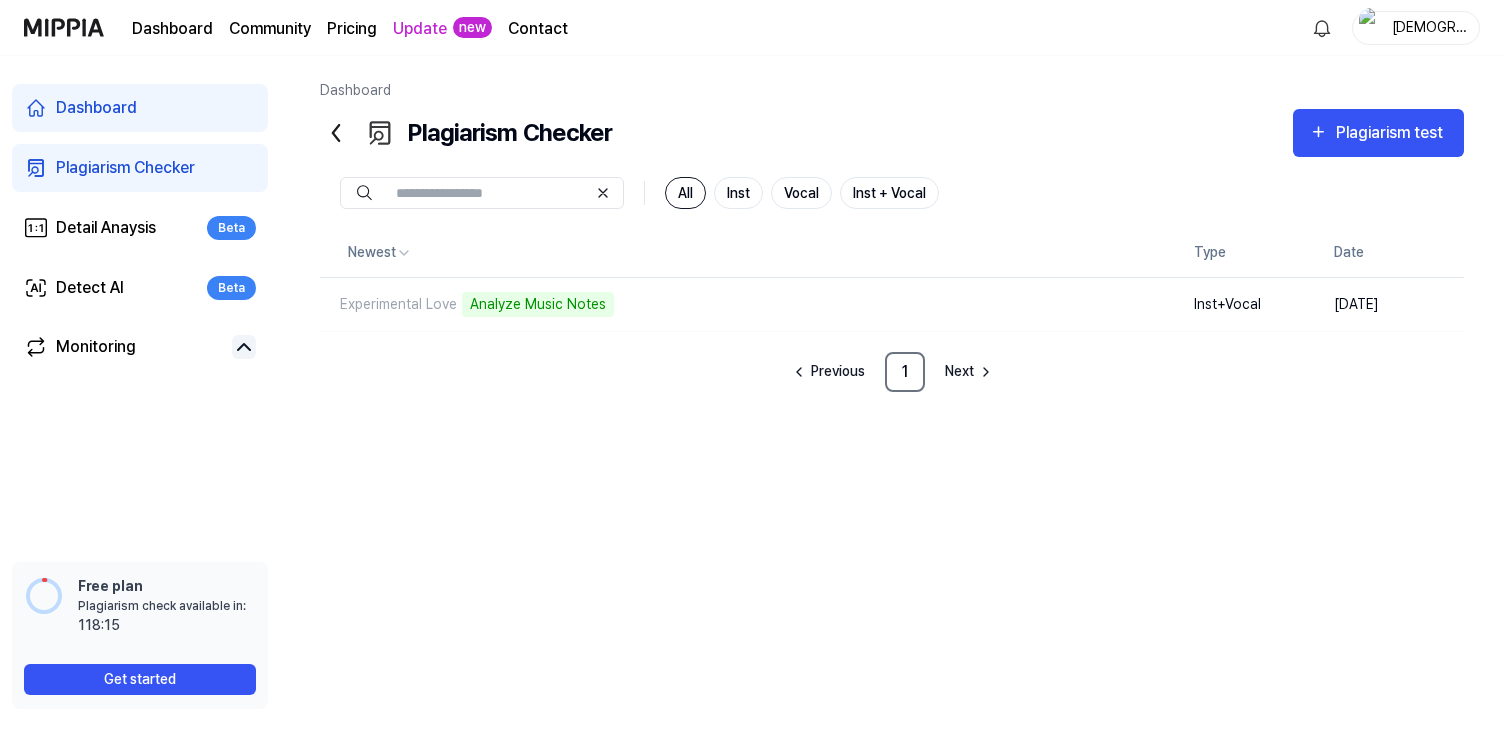 click on "Newest Type Date Experimental Love Analyze Music Notes Delete Inst+Vocal Jul 7, 2025 Previous 1 Next" at bounding box center (892, 505) 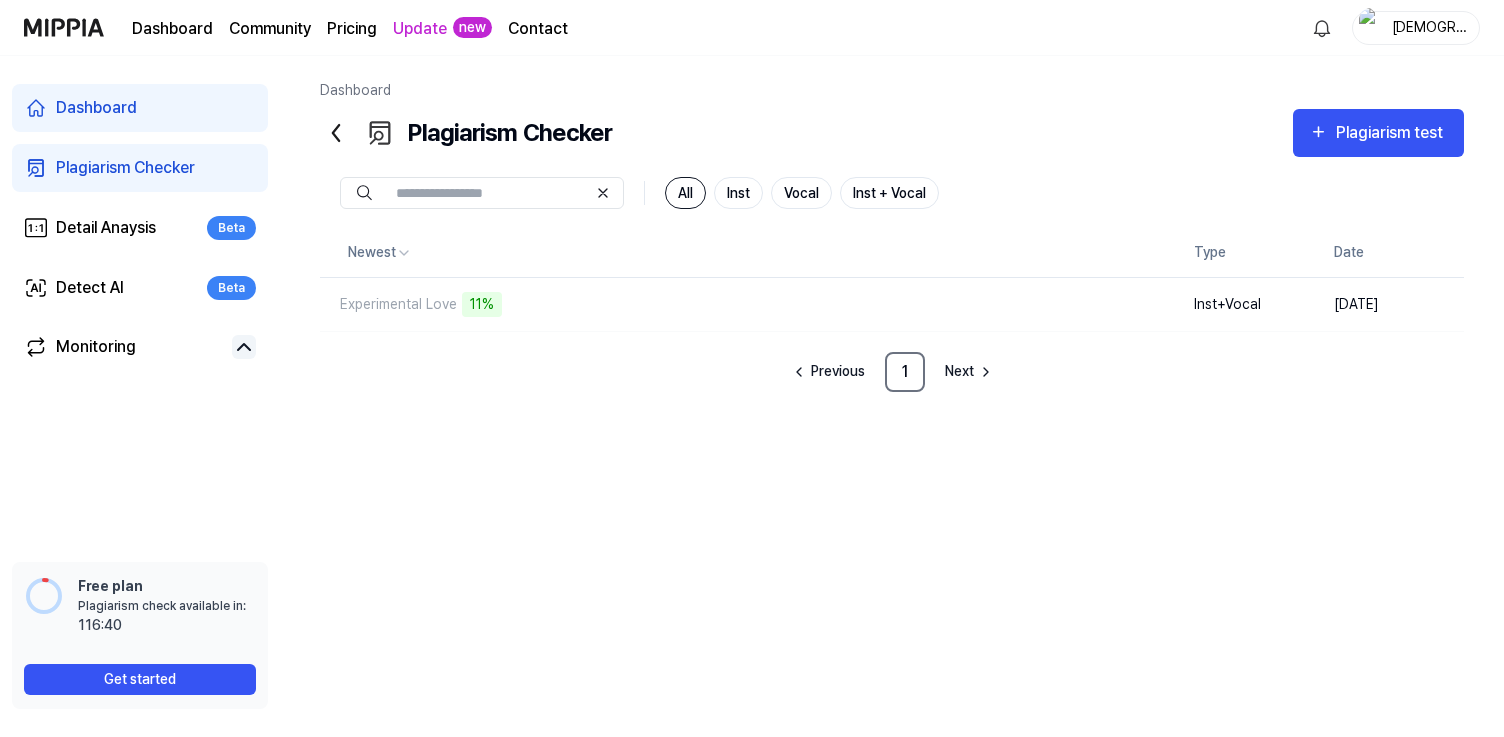 click on "Pricing" at bounding box center (352, 29) 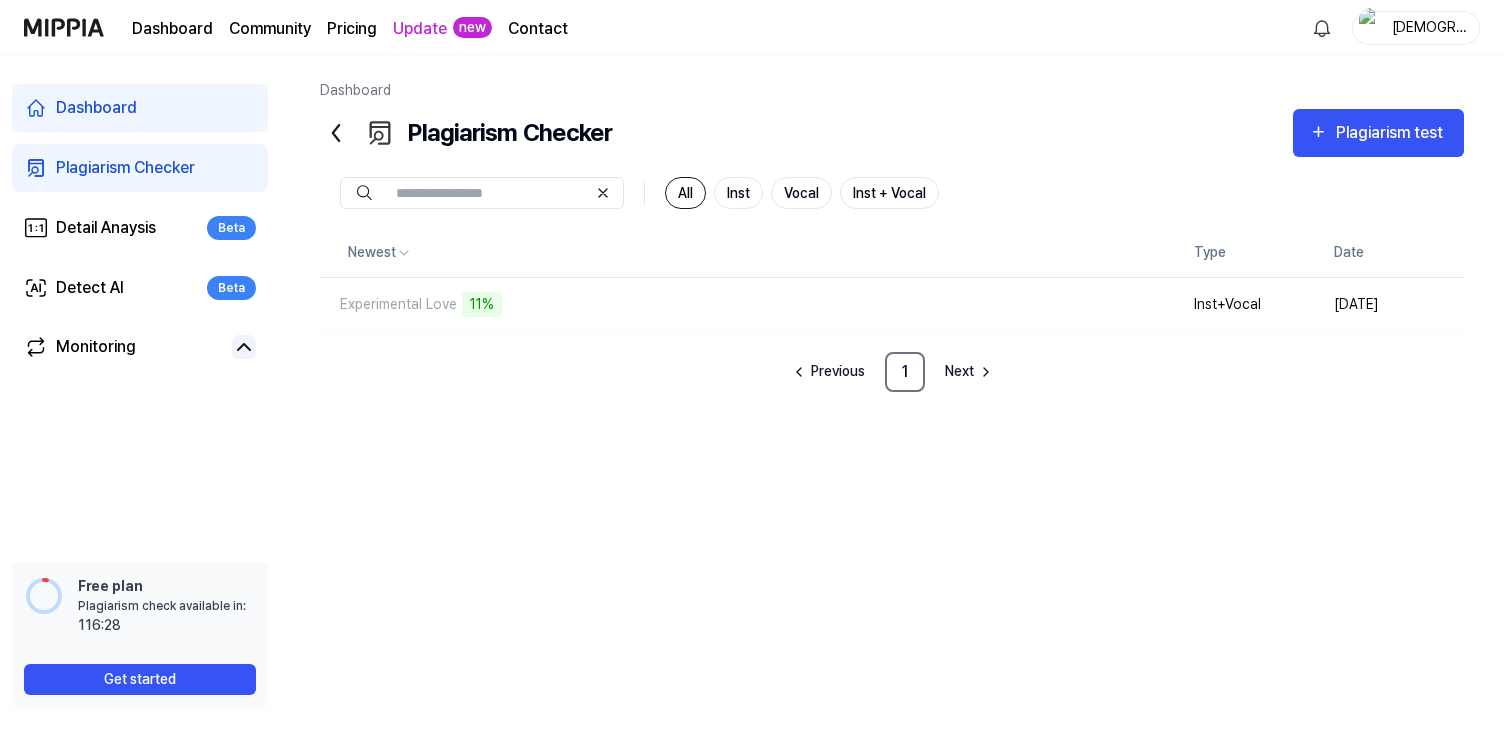 click on "Pricing" at bounding box center (352, 29) 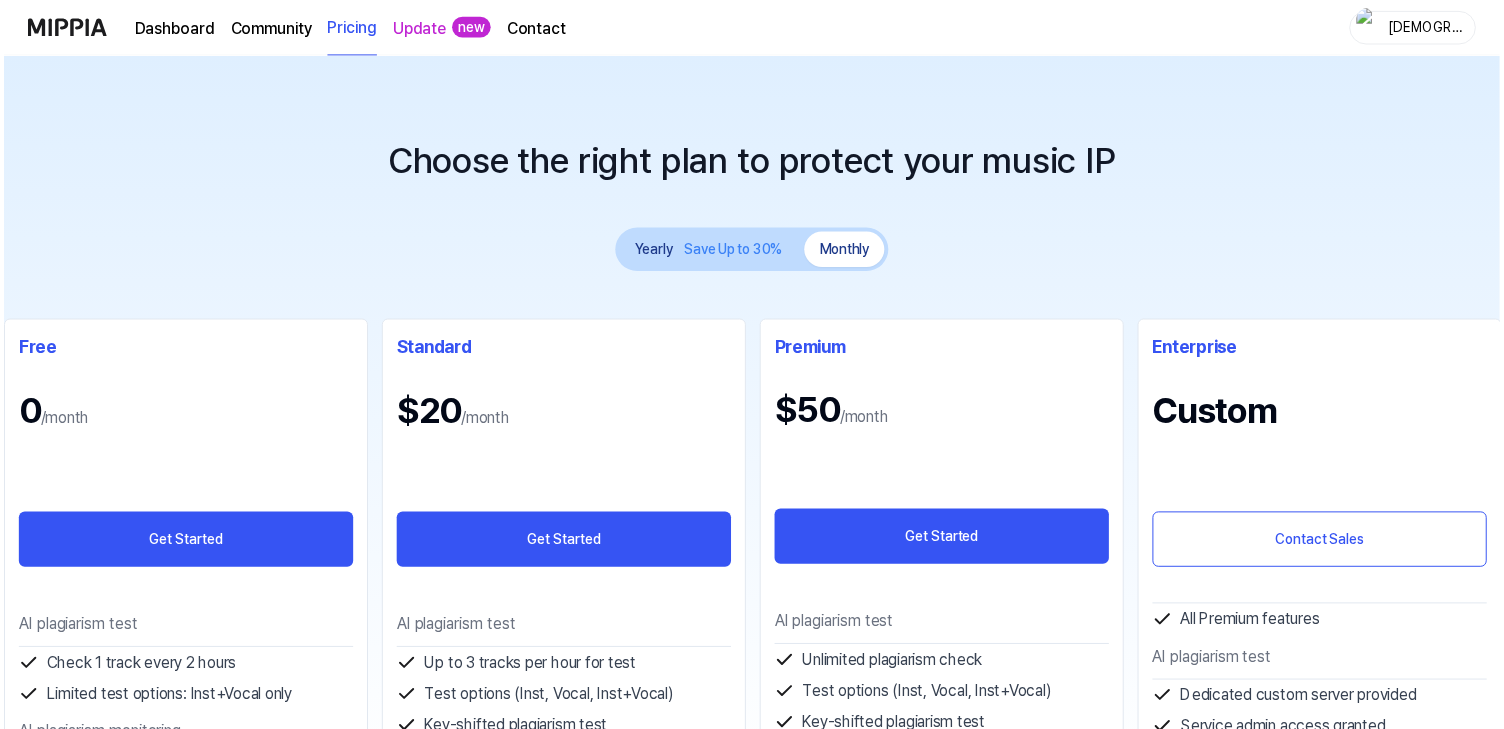 scroll, scrollTop: 0, scrollLeft: 0, axis: both 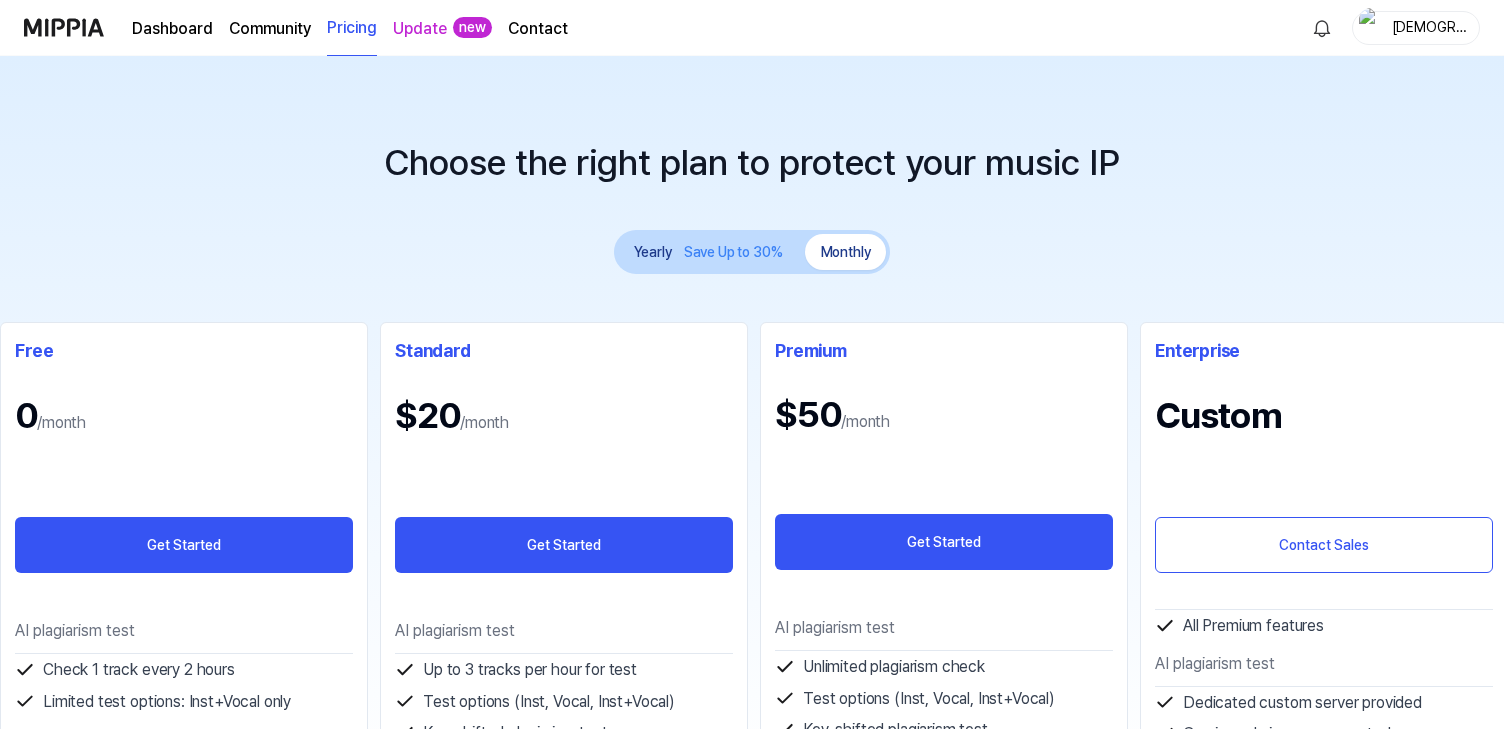 click on "Dashboard Community Pricing Update new Contact" at bounding box center [350, 27] 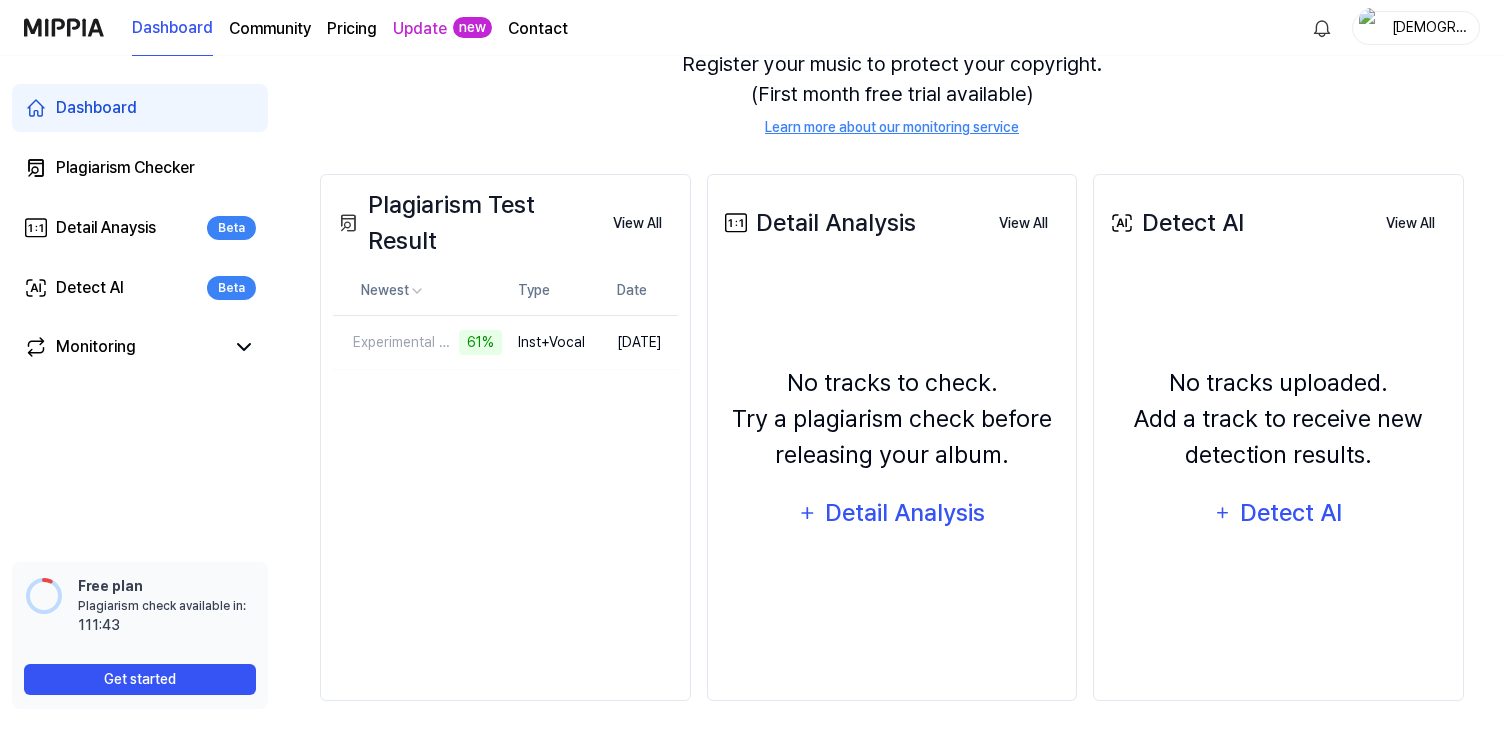 scroll, scrollTop: 240, scrollLeft: 0, axis: vertical 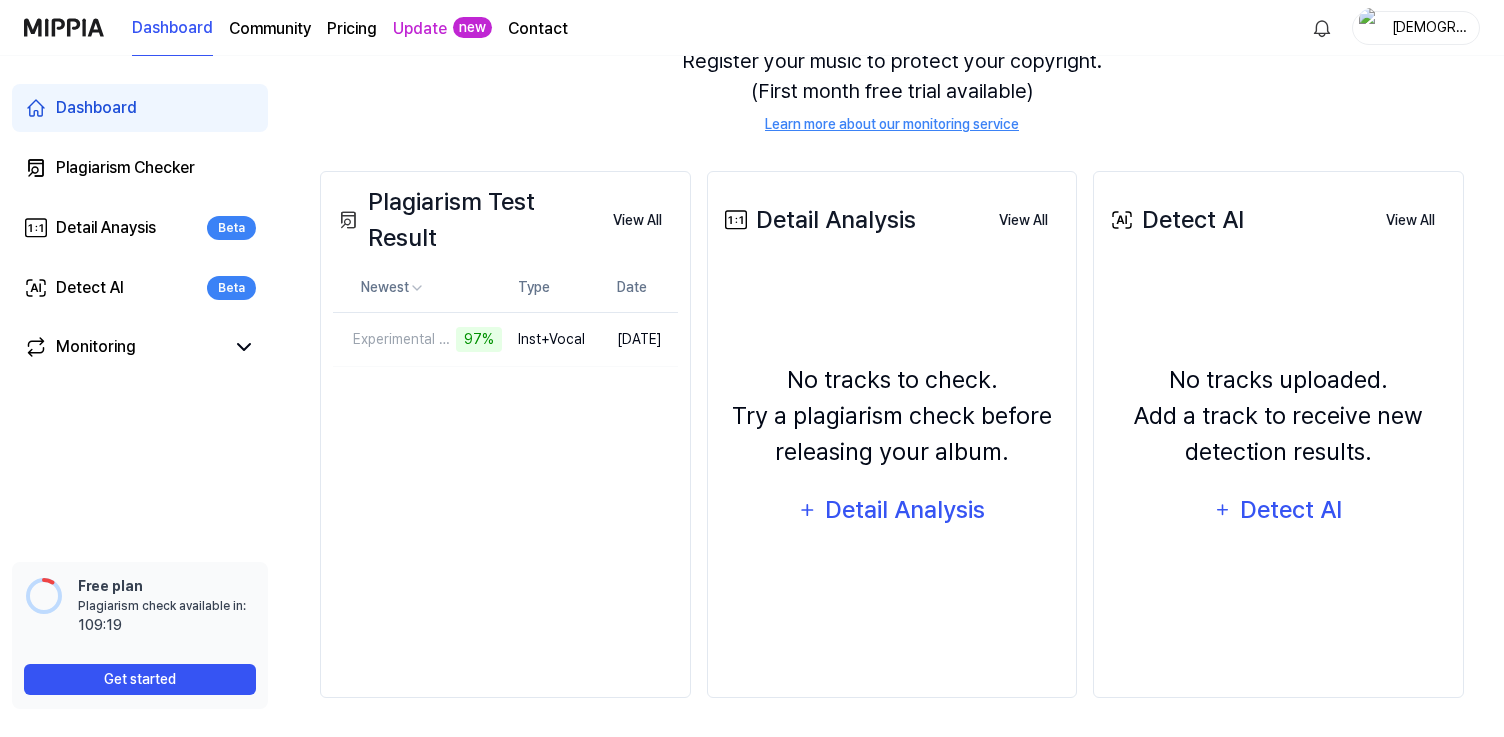 click on "Plagiarism Test Result View All Plagiarism Test Result Newest Type Date Experimental Love  97% Delete Inst+Vocal [DATE] View All" at bounding box center [505, 434] 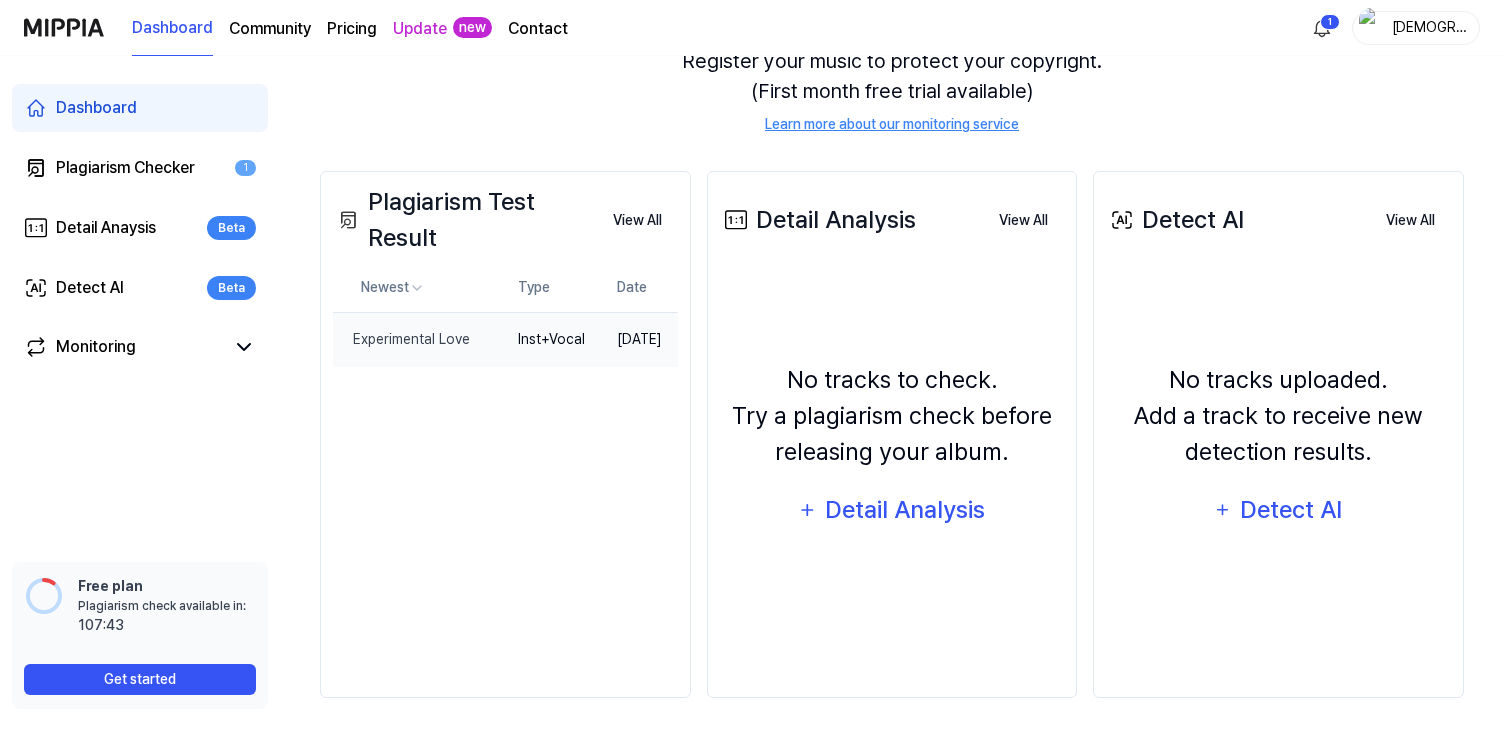 click on "Inst+Vocal" at bounding box center (551, 339) 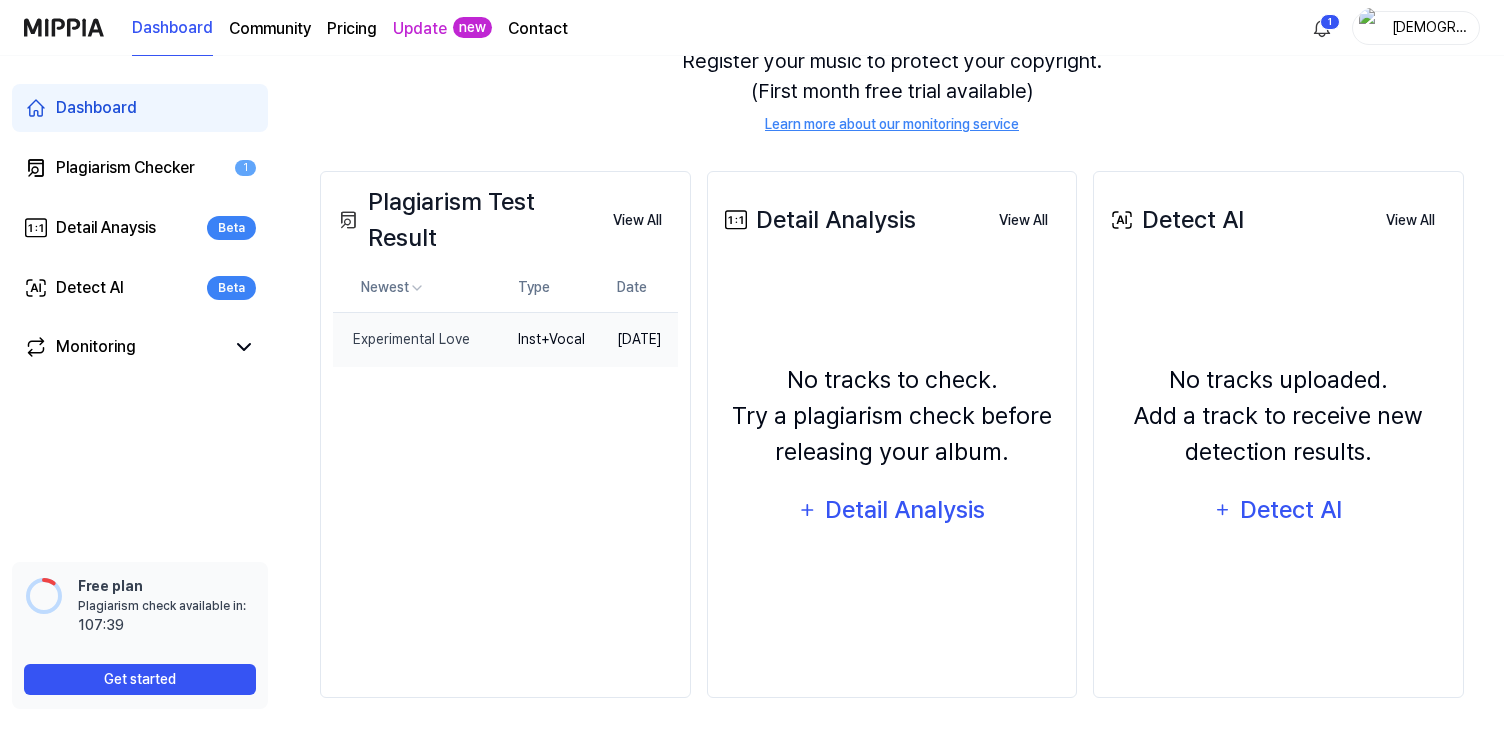 click on "[DATE]" at bounding box center [639, 339] 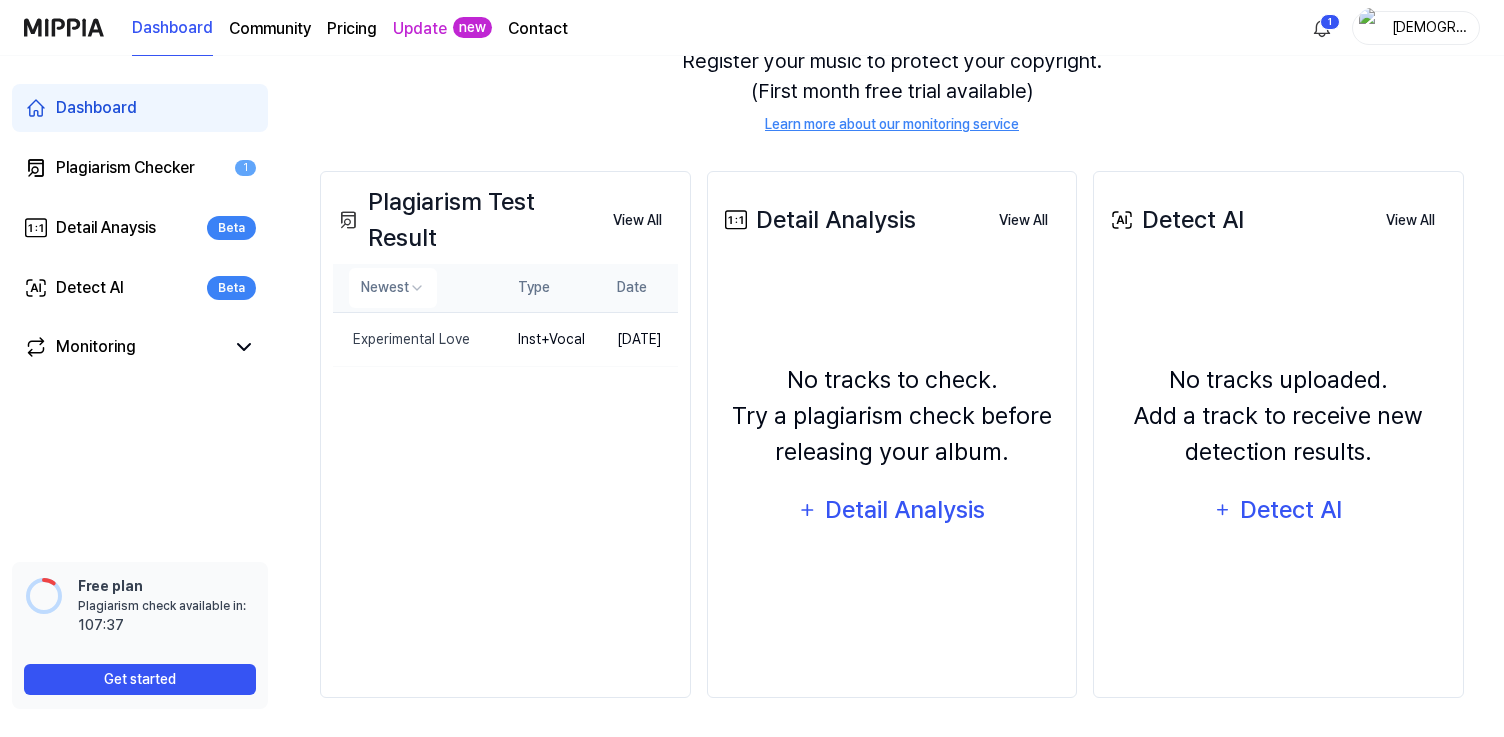 click on "Type" at bounding box center (551, 288) 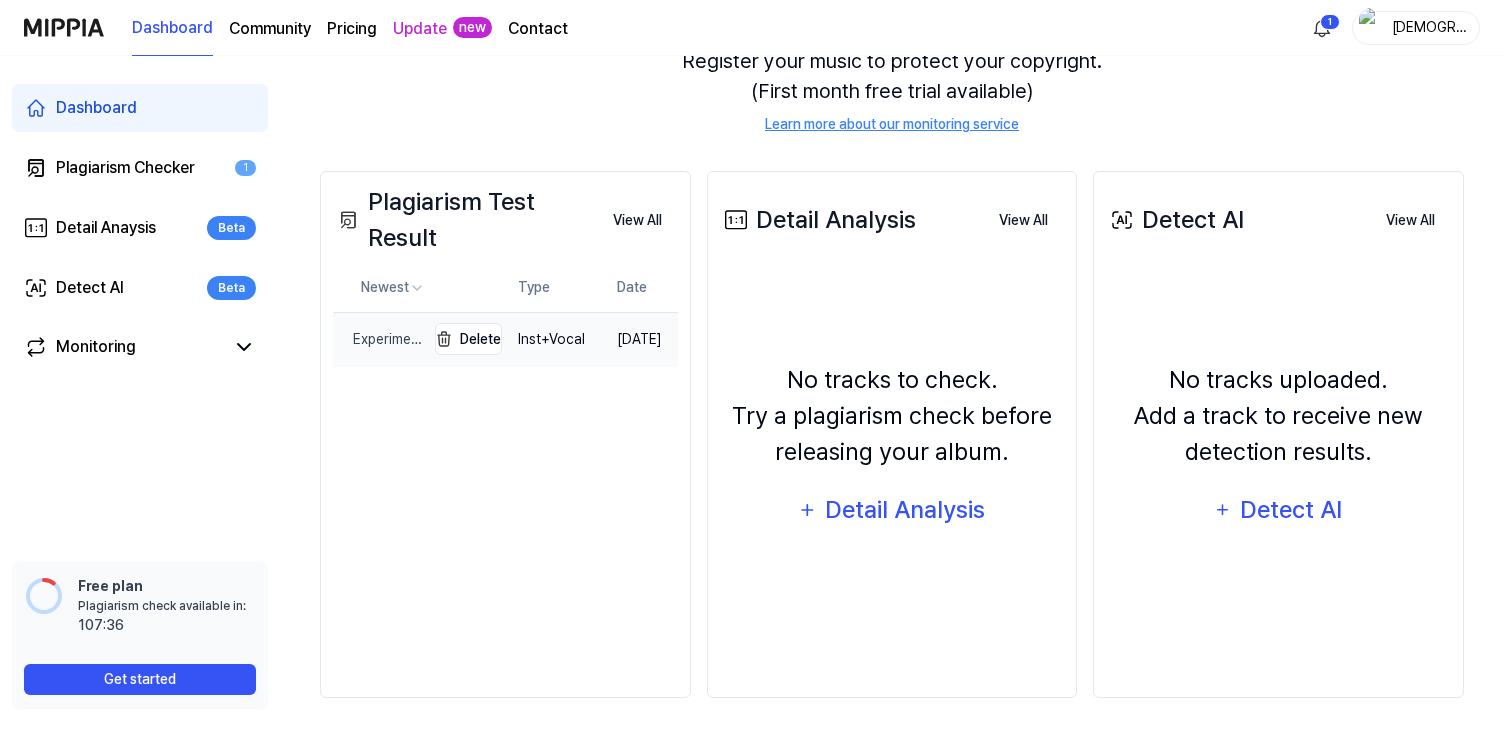 click on "Experimental Love" at bounding box center (379, 339) 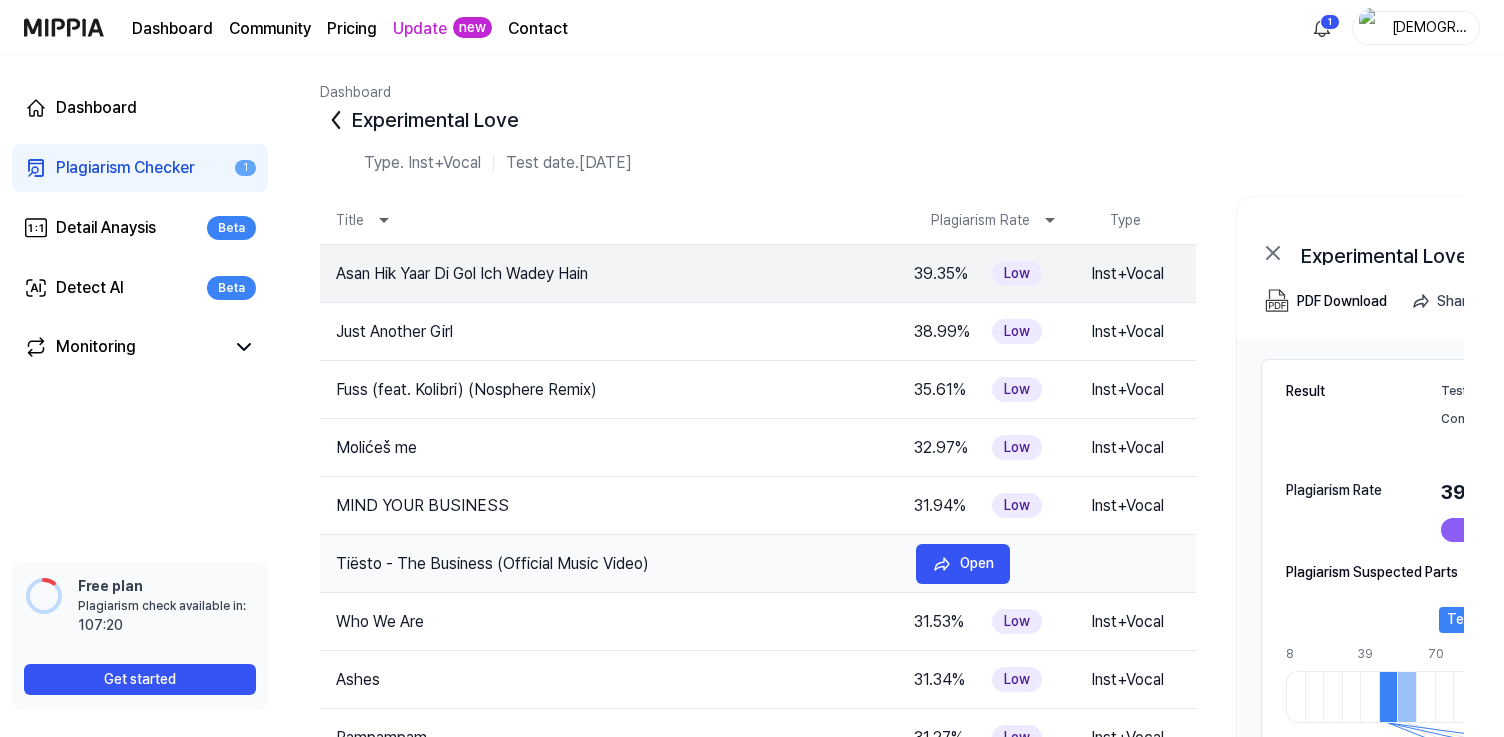 scroll, scrollTop: 275, scrollLeft: 0, axis: vertical 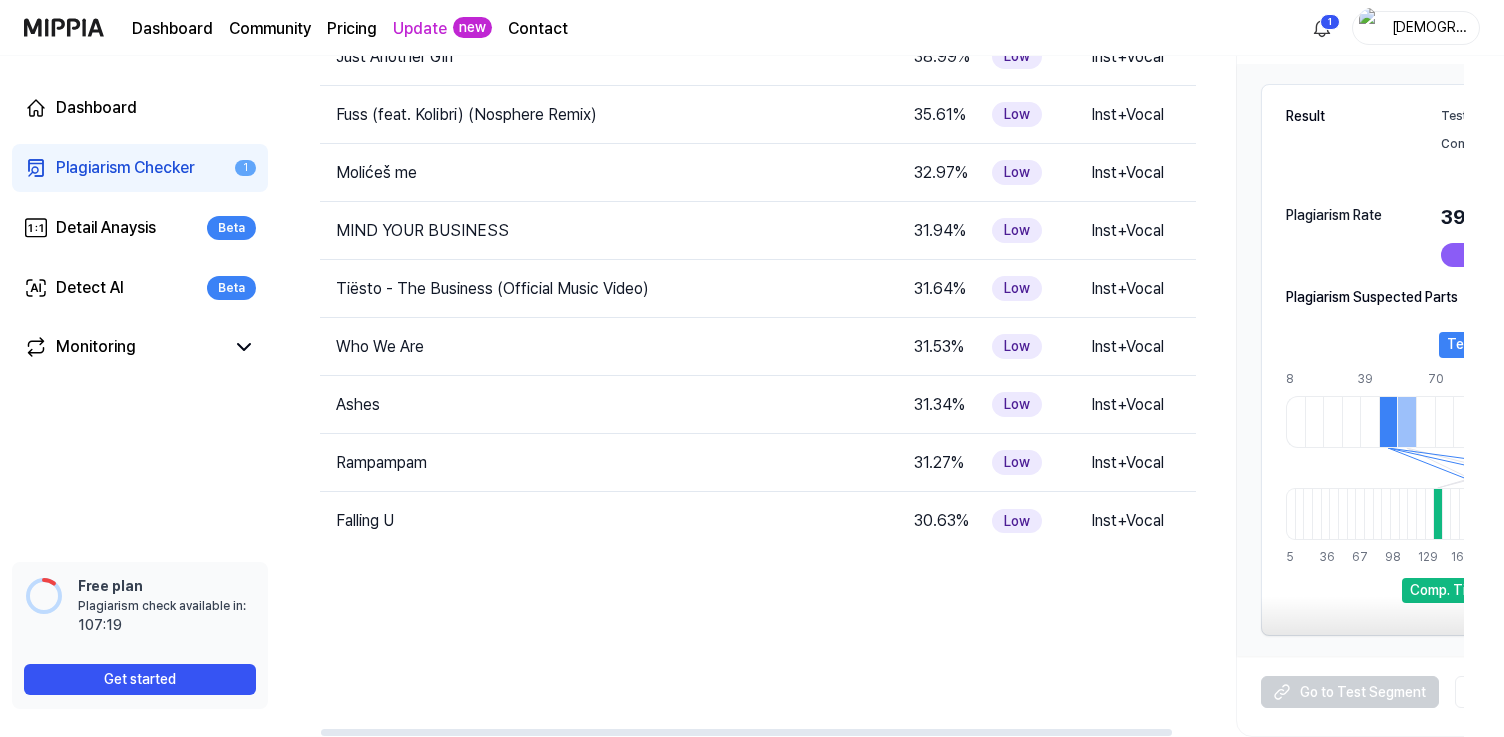 click on "[PERSON_NAME] Yaar [PERSON_NAME] Ich Wadey Hain 39.35  % Low Inst+Vocal Open Just Another Girl [DEMOGRAPHIC_DATA].99  % Low Inst+Vocal Open Fuss (feat. Kolibri) (Nosphere Remix) 35.61  % Low Inst+Vocal Open Molićeš me 32.97  % Low Inst+Vocal Open MIND YOUR BUSINESS 31.94  % Low Inst+Vocal Open Tiësto - The Business (Official Music Video) 31.64  % Low Inst+Vocal Open Who We Are 31.53  % Low Inst+Vocal Open Ashes 31.34  % Low Inst+Vocal Open Rampampam 31.27  % Low Inst+Vocal Open Falling U 30.63  % Low Inst+Vocal Open" at bounding box center (758, 353) 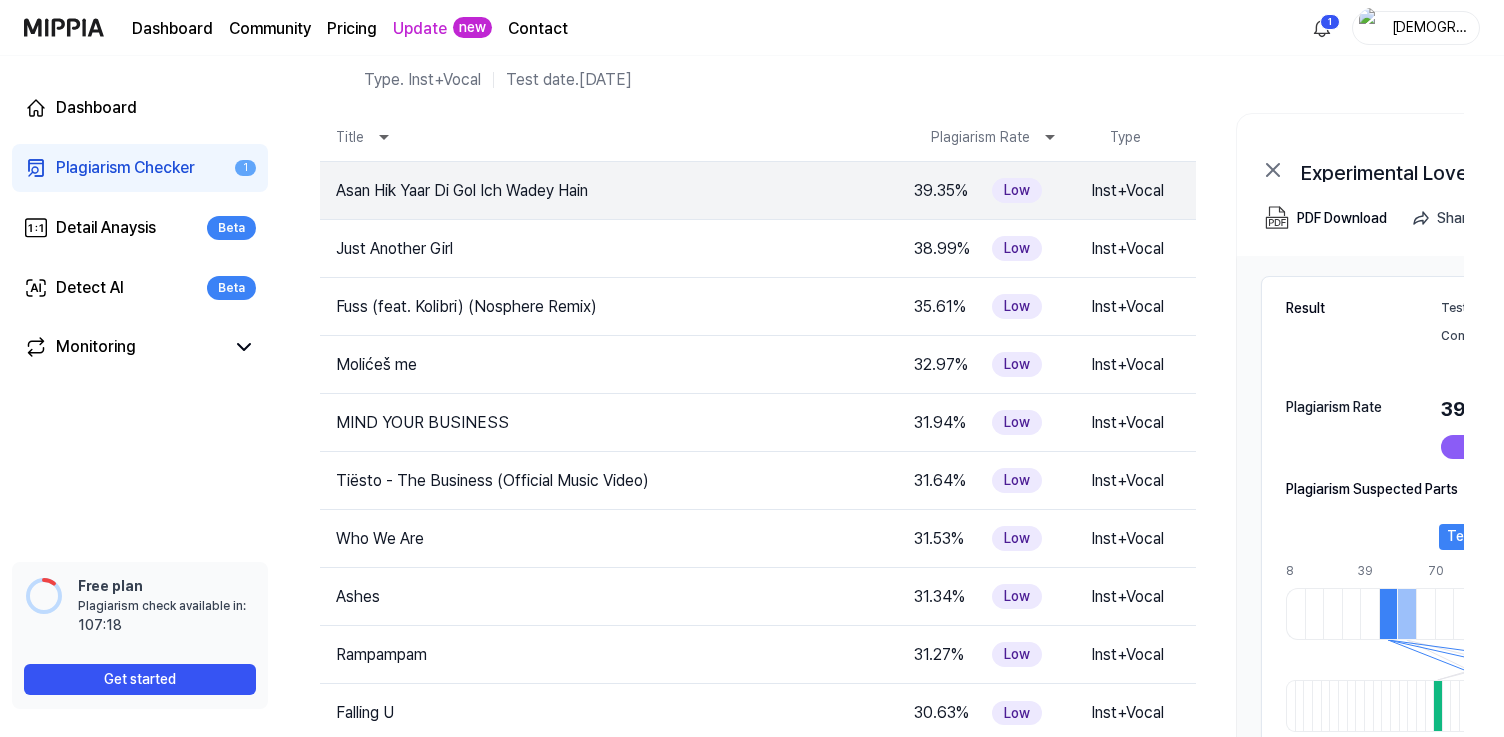 scroll, scrollTop: 0, scrollLeft: 0, axis: both 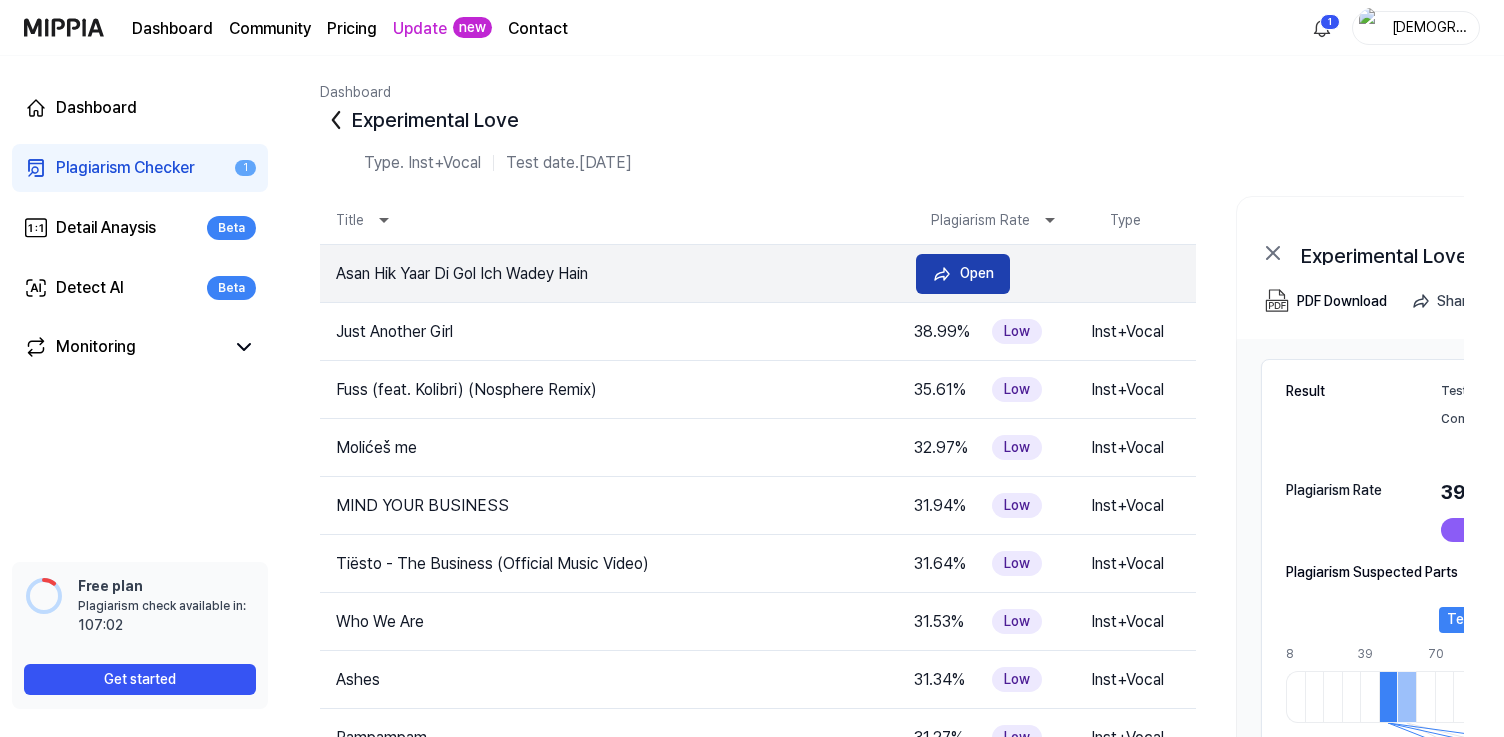click on "Open" at bounding box center [977, 273] 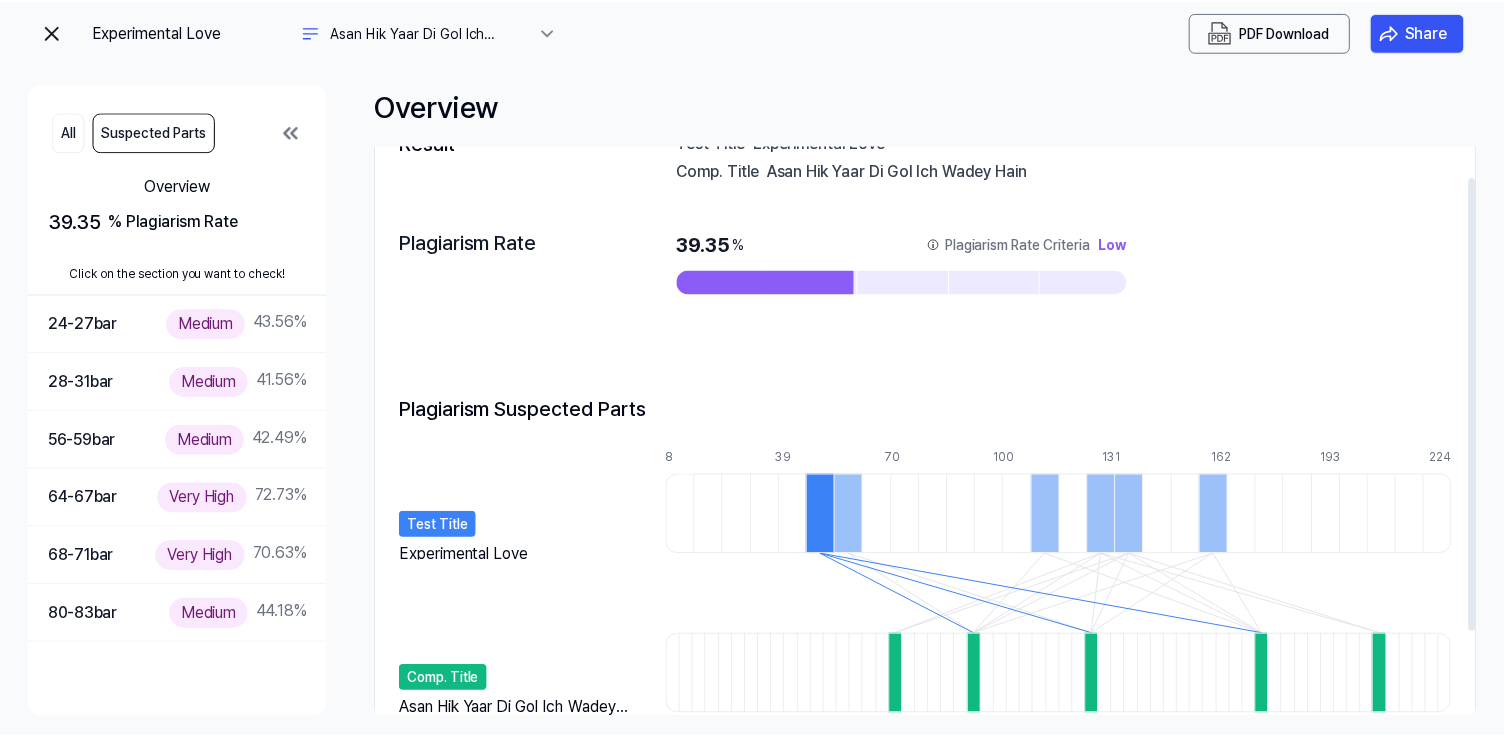 scroll, scrollTop: 0, scrollLeft: 0, axis: both 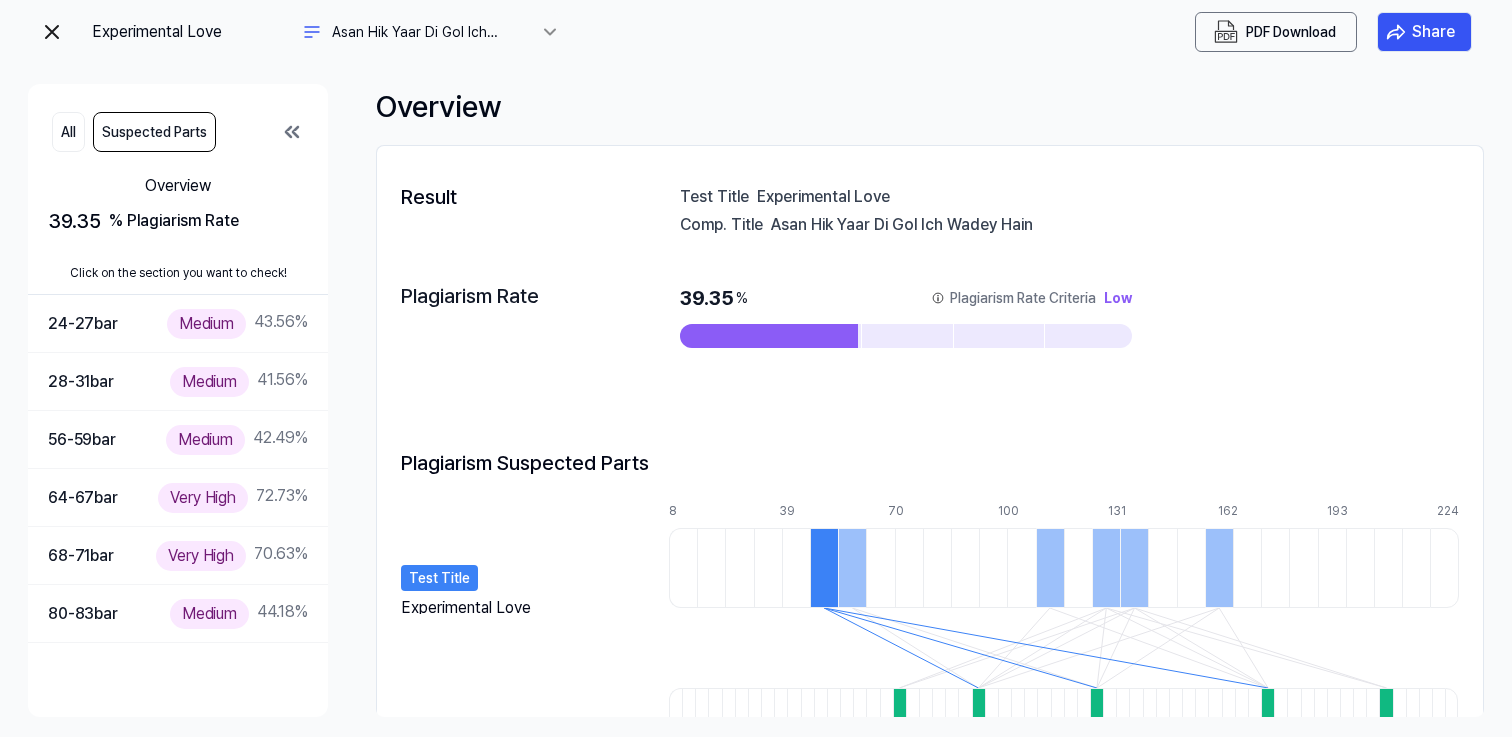 click 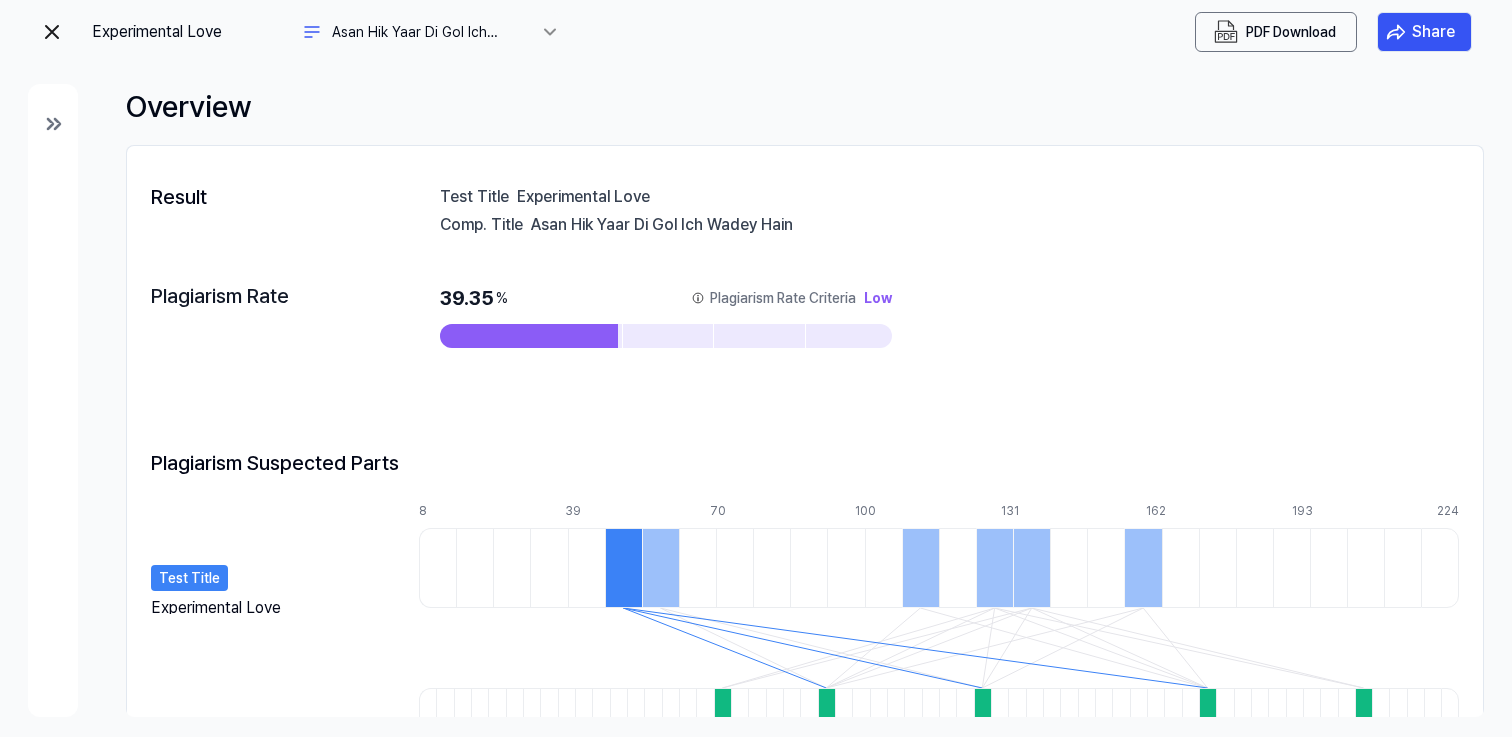 click at bounding box center [52, 32] 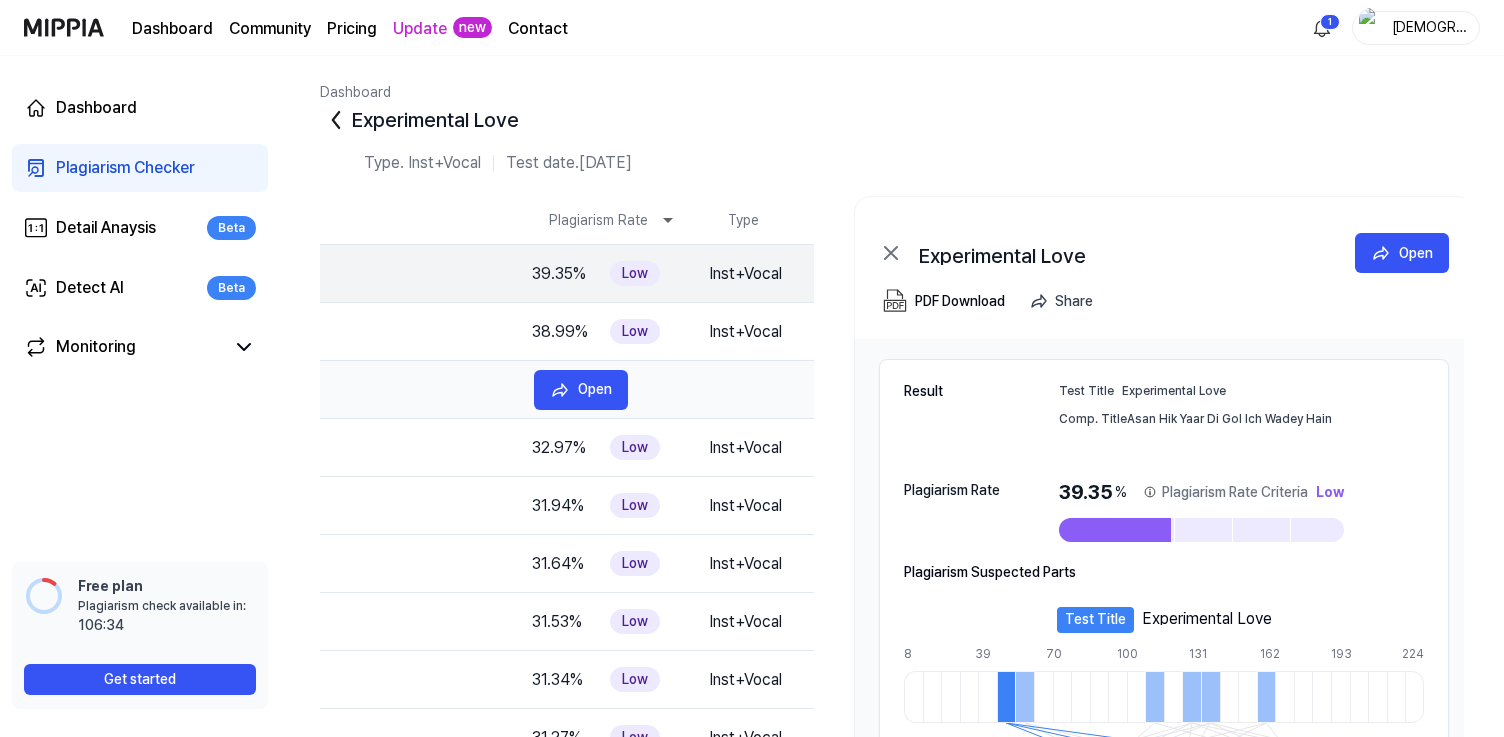 scroll, scrollTop: 0, scrollLeft: 386, axis: horizontal 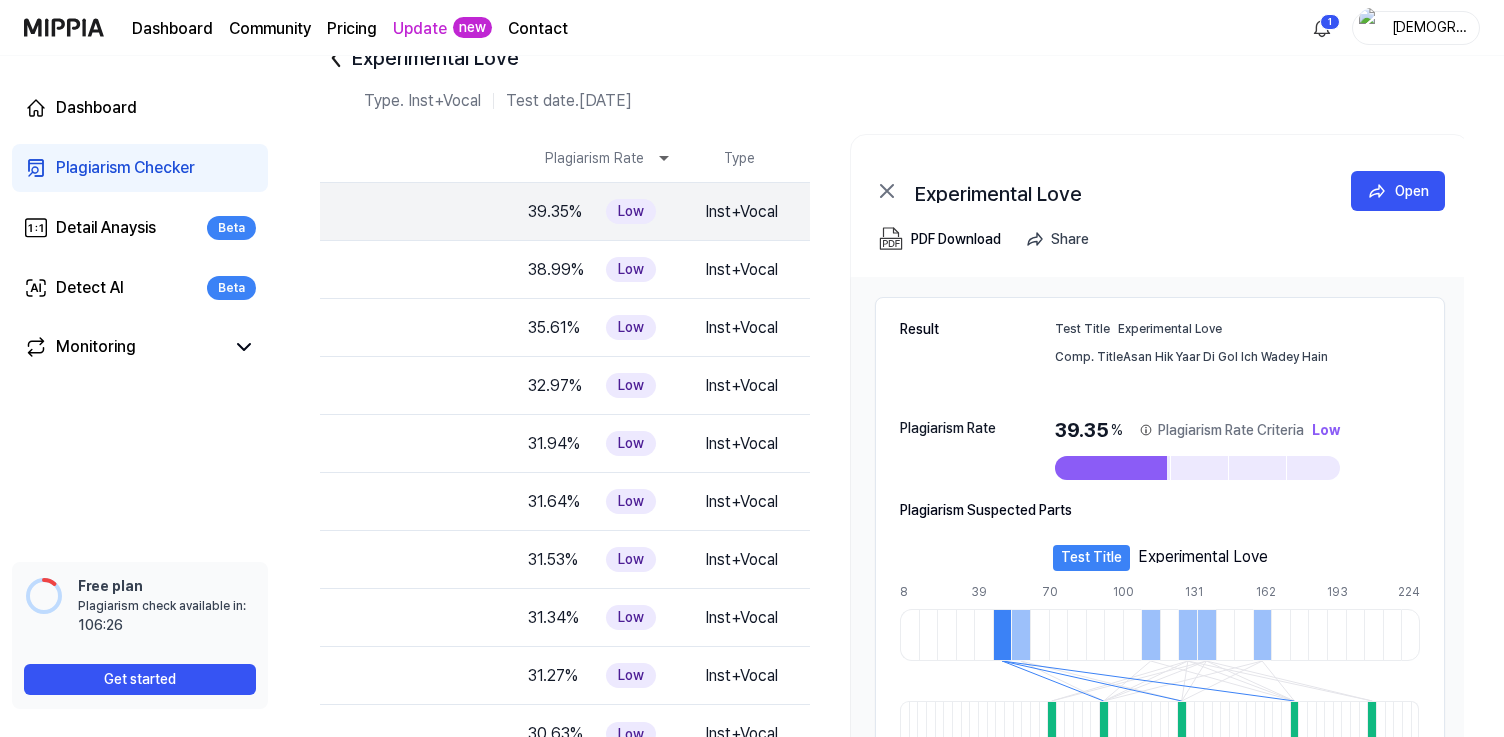 click at bounding box center (1146, 430) 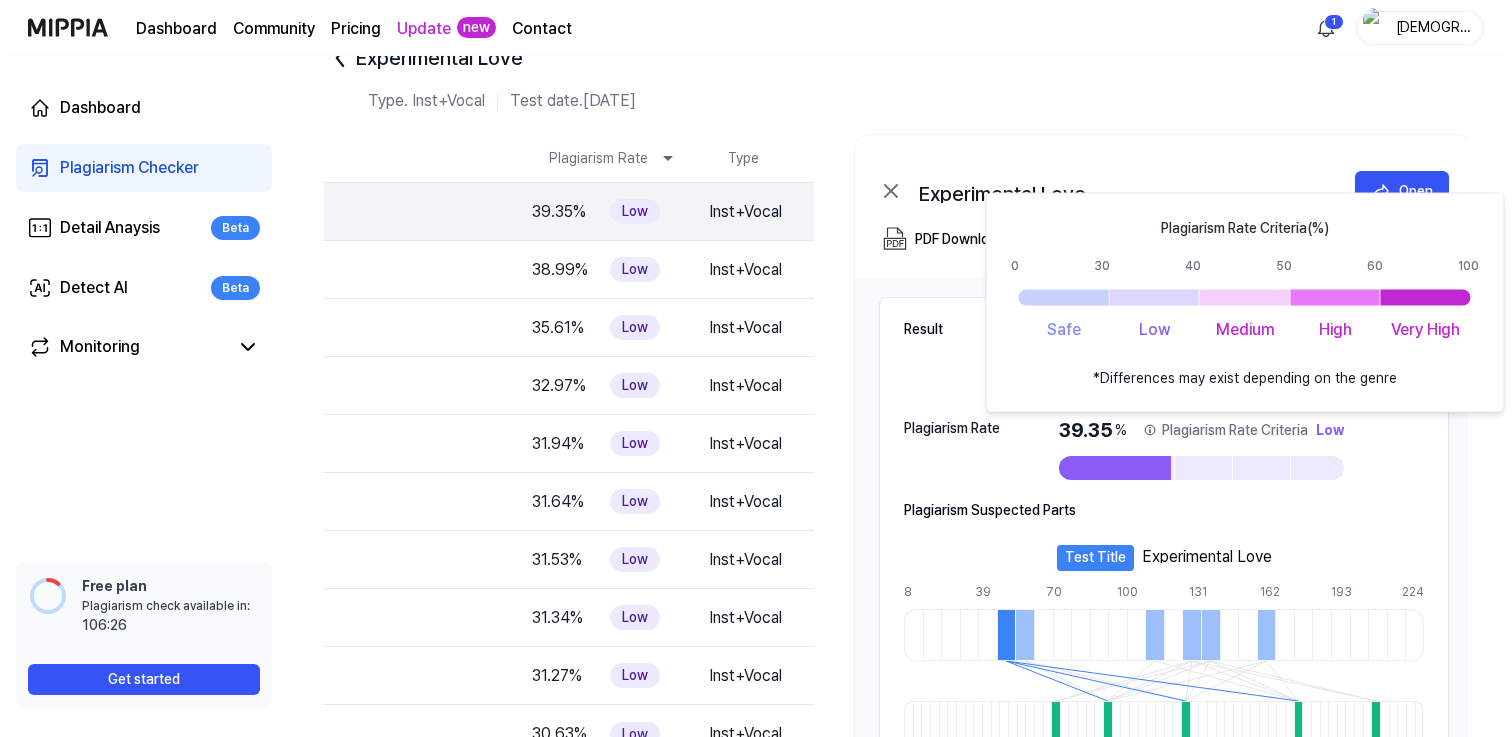scroll, scrollTop: 0, scrollLeft: 0, axis: both 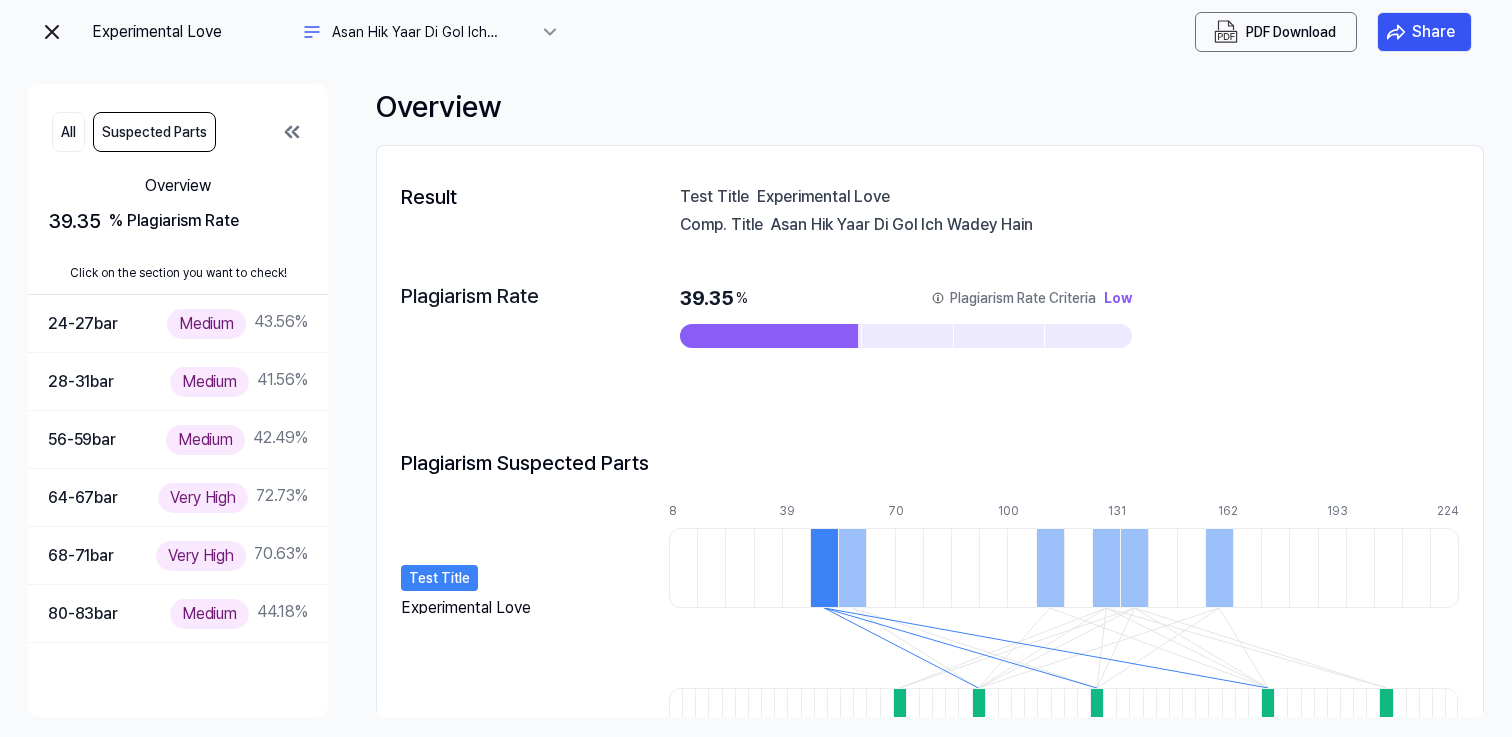 click on "Suspected Parts" at bounding box center [154, 132] 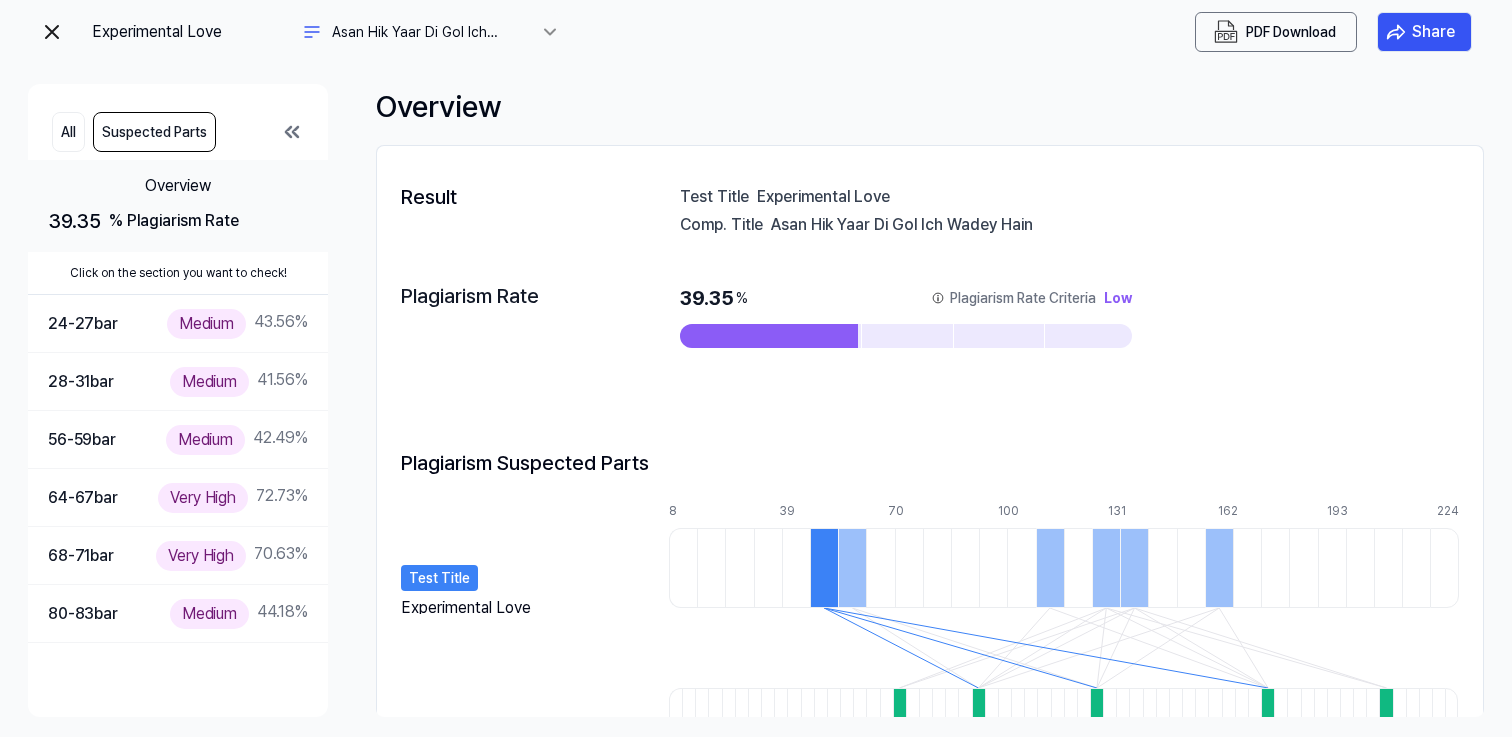 click on "%   Plagiarism Rate" at bounding box center [174, 221] 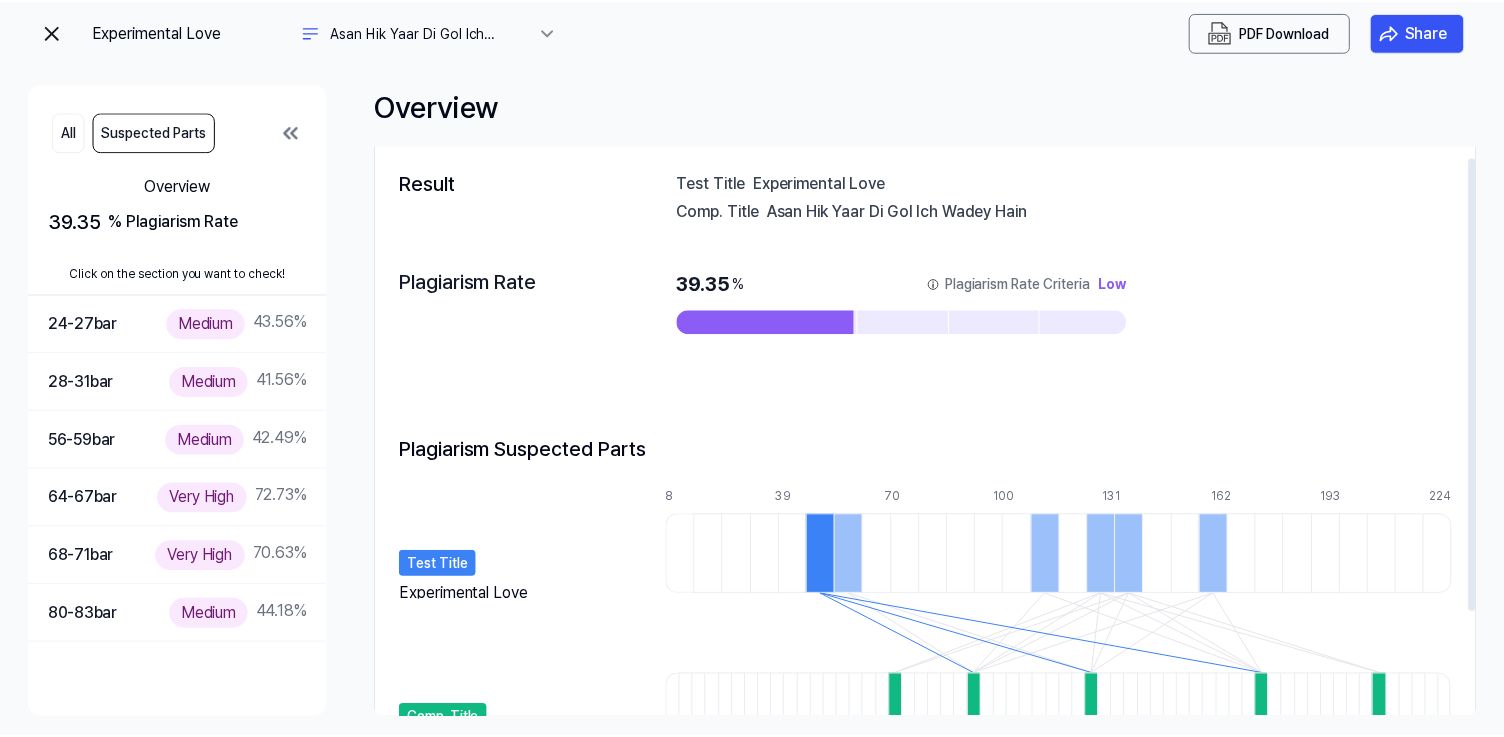scroll, scrollTop: 16, scrollLeft: 0, axis: vertical 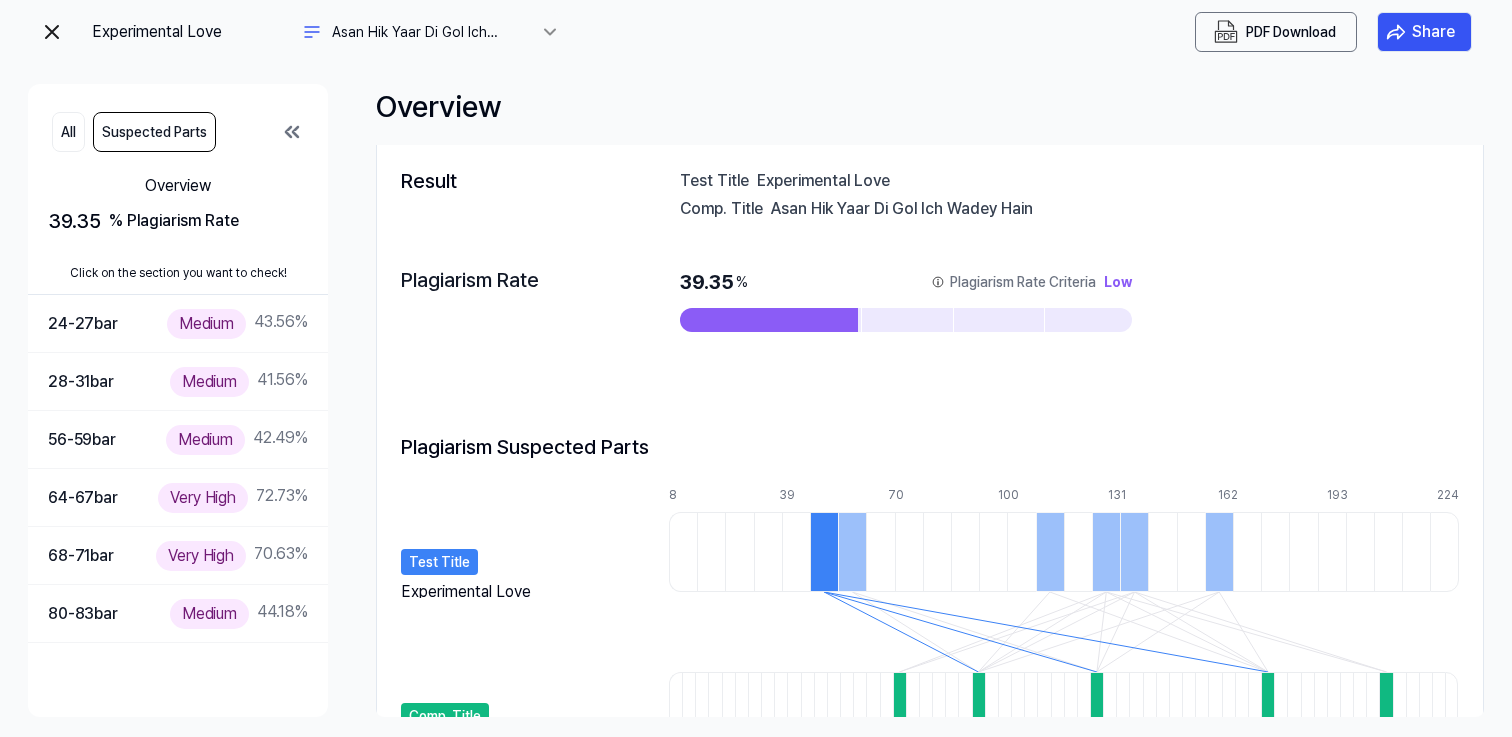 click at bounding box center (52, 32) 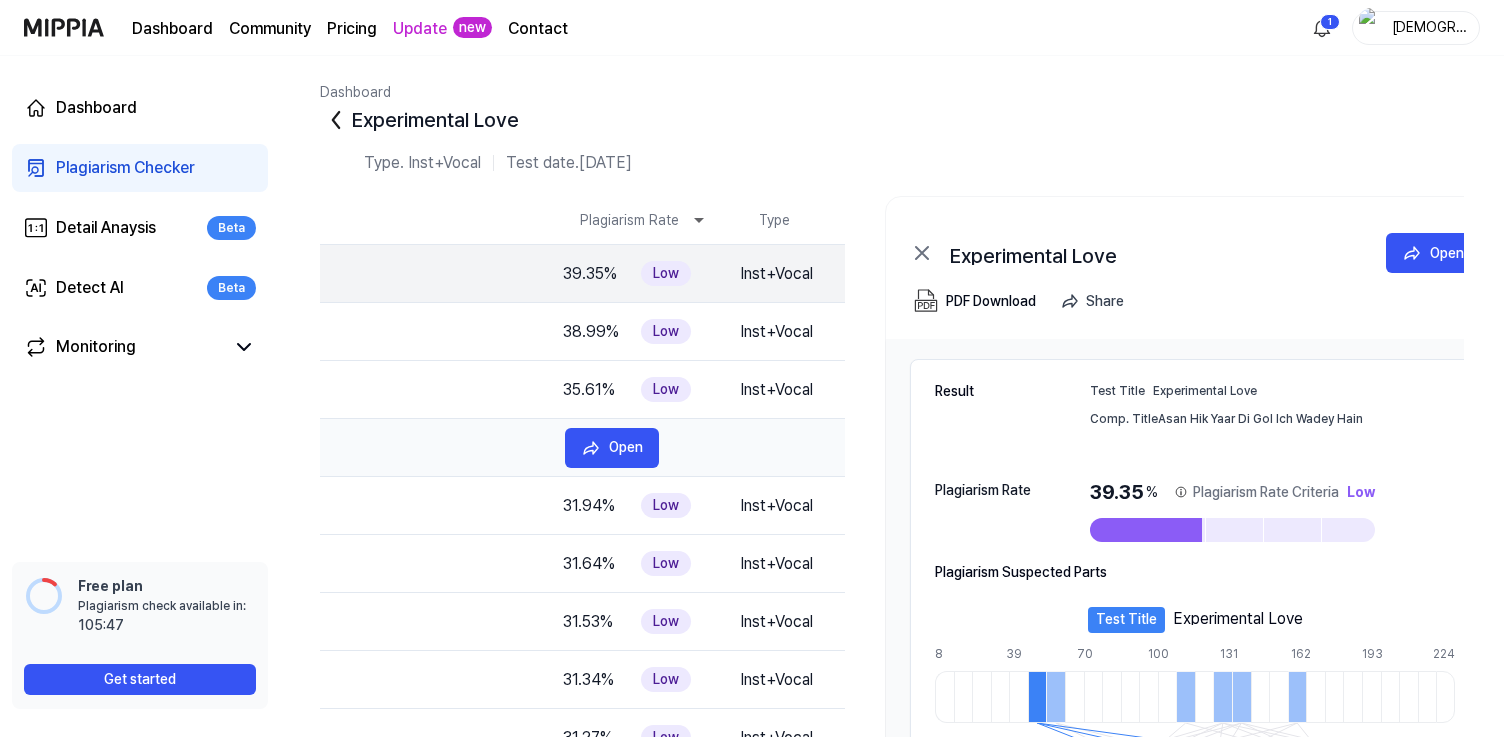scroll, scrollTop: 0, scrollLeft: 392, axis: horizontal 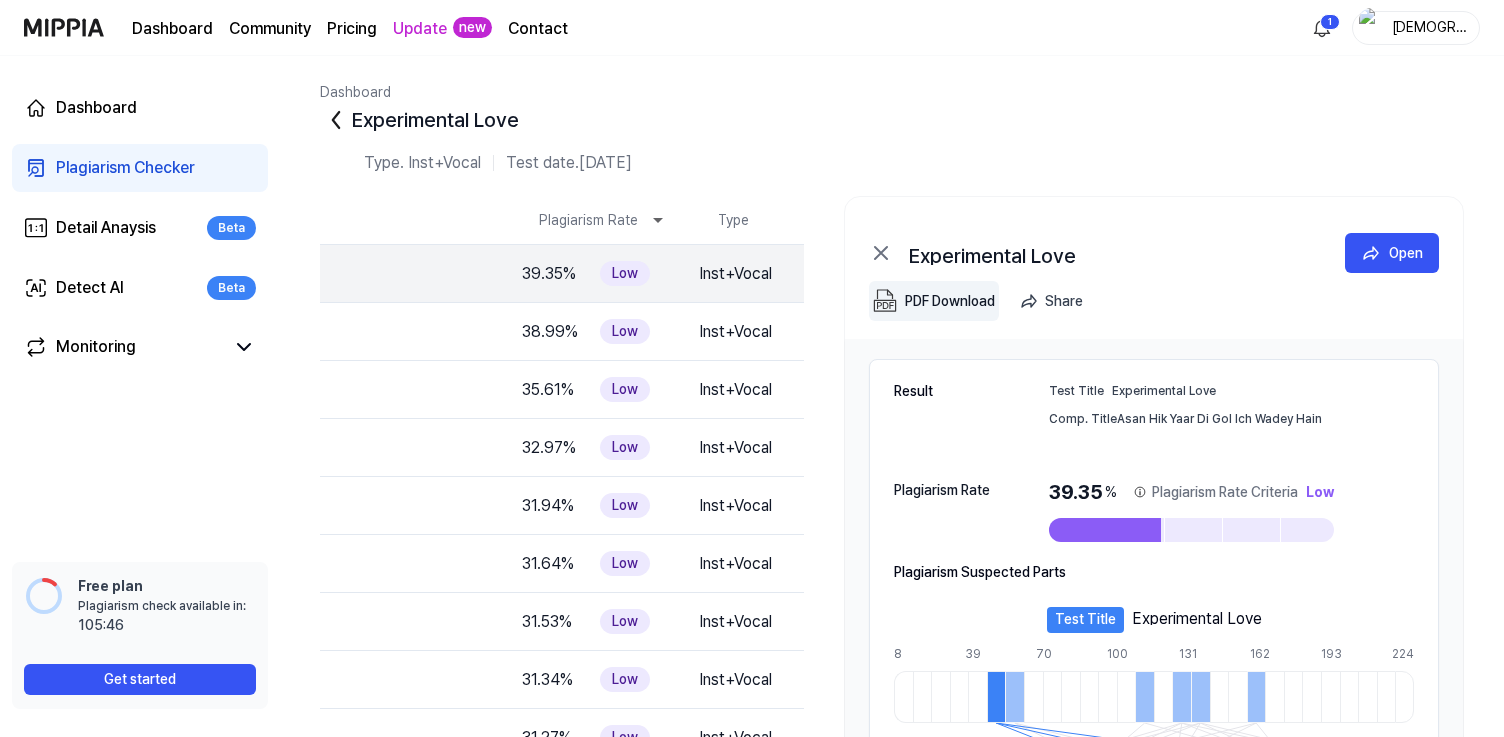 click on "PDF Download" at bounding box center [950, 301] 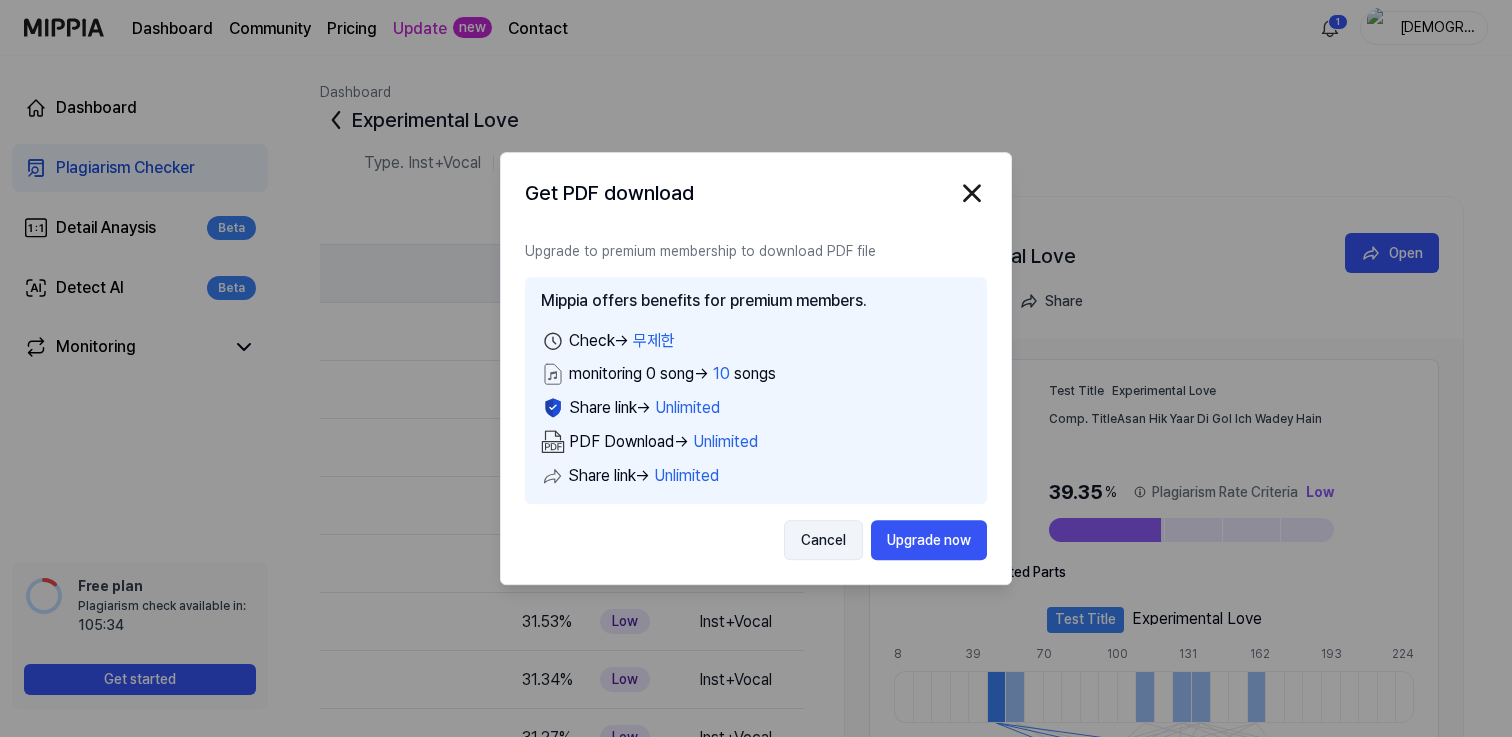 click on "Cancel" at bounding box center [823, 540] 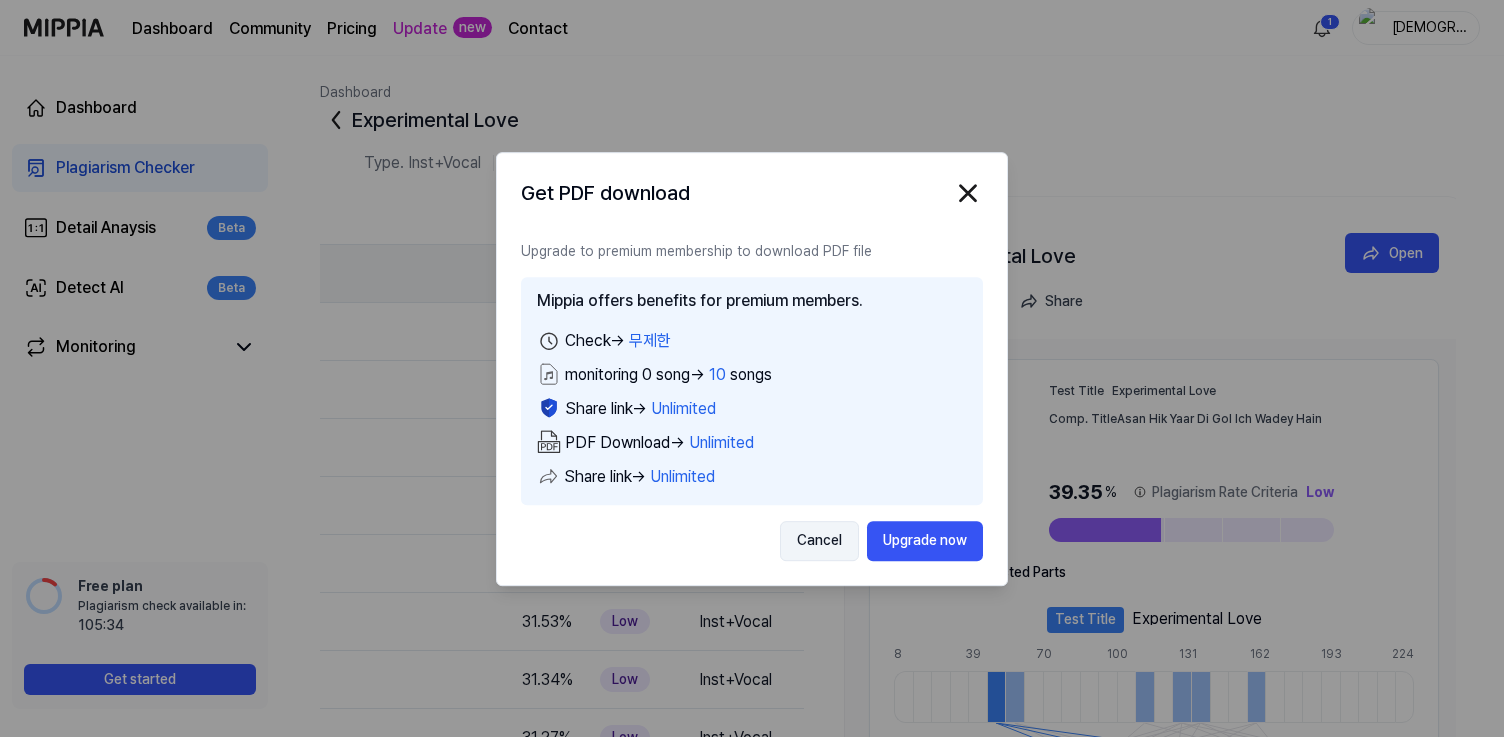 scroll, scrollTop: 0, scrollLeft: 384, axis: horizontal 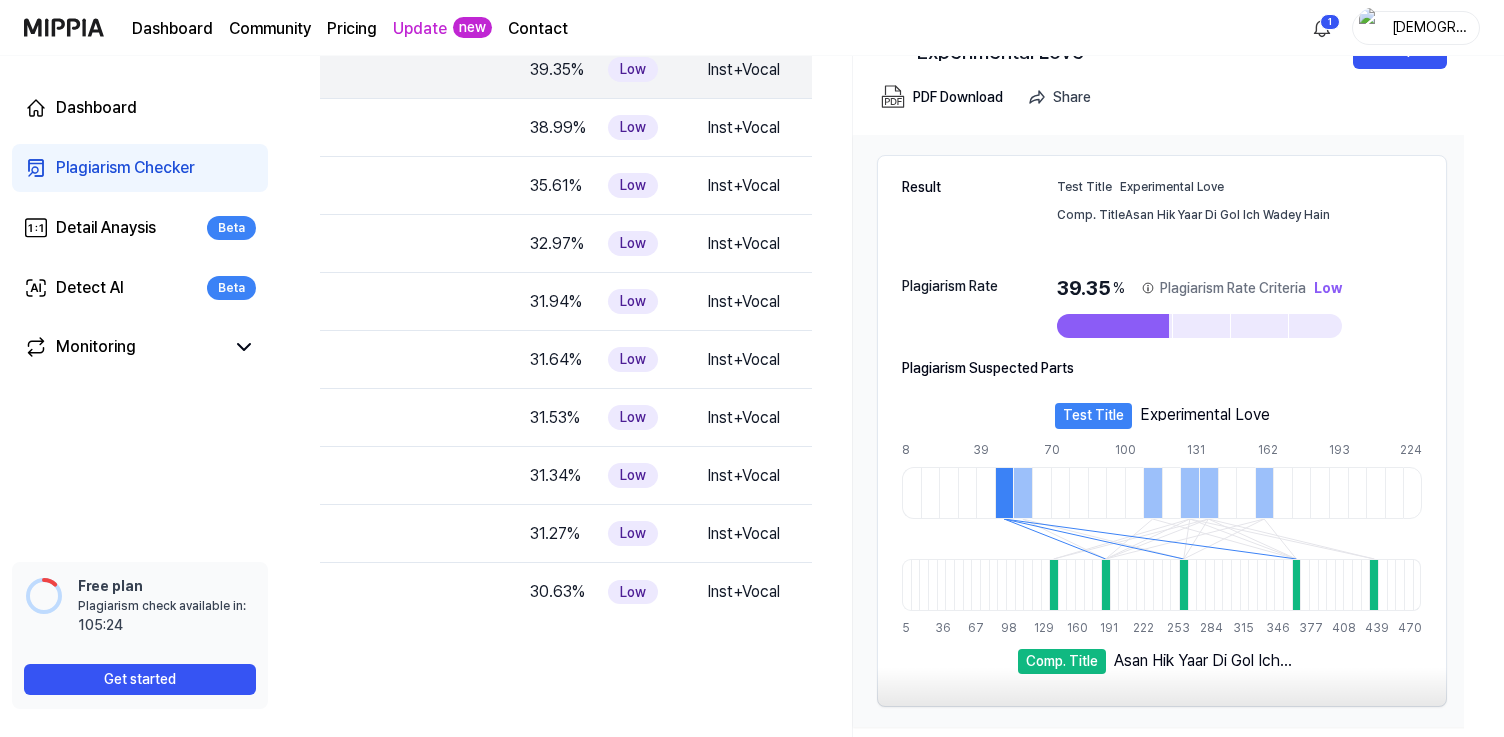 click on "Test Title Experimental Love" at bounding box center [1162, 416] 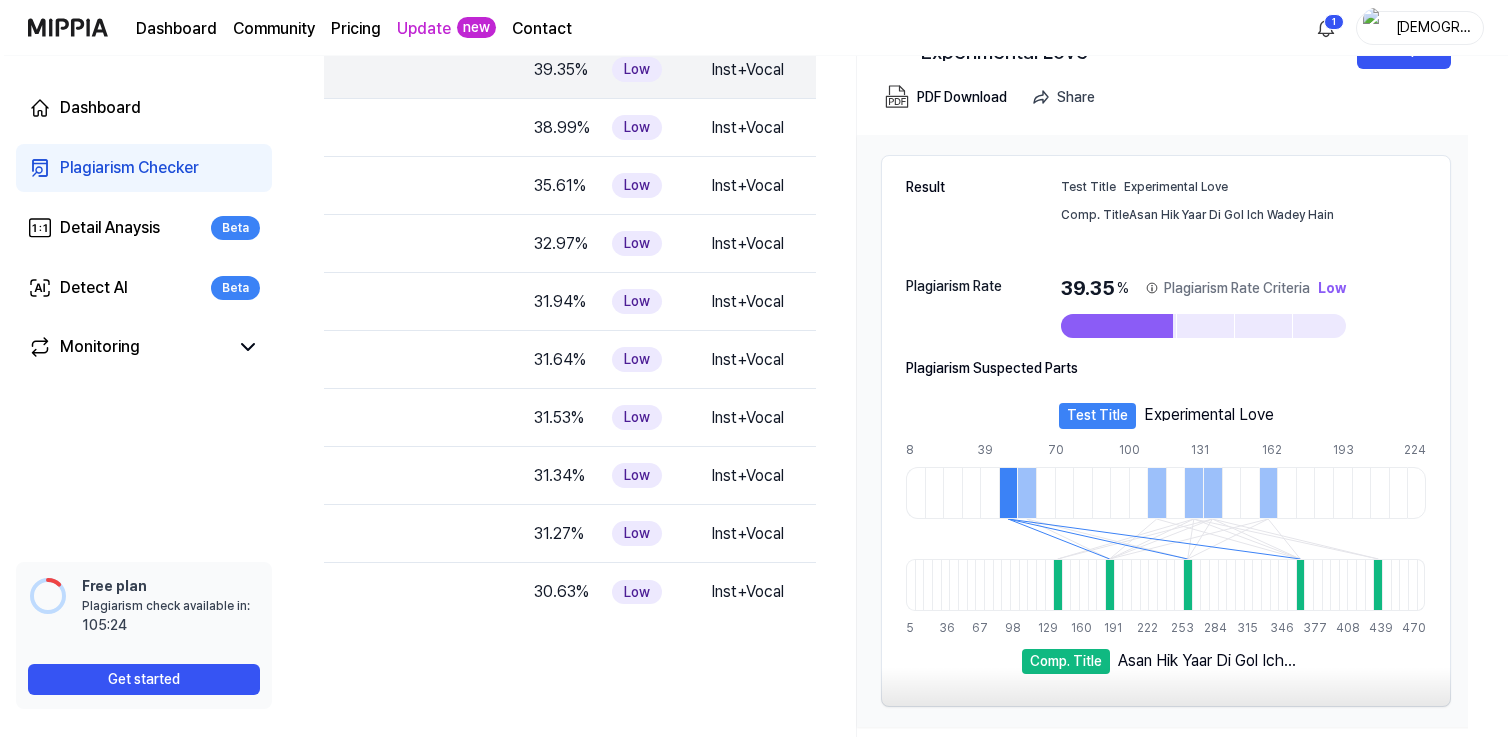 scroll, scrollTop: 0, scrollLeft: 0, axis: both 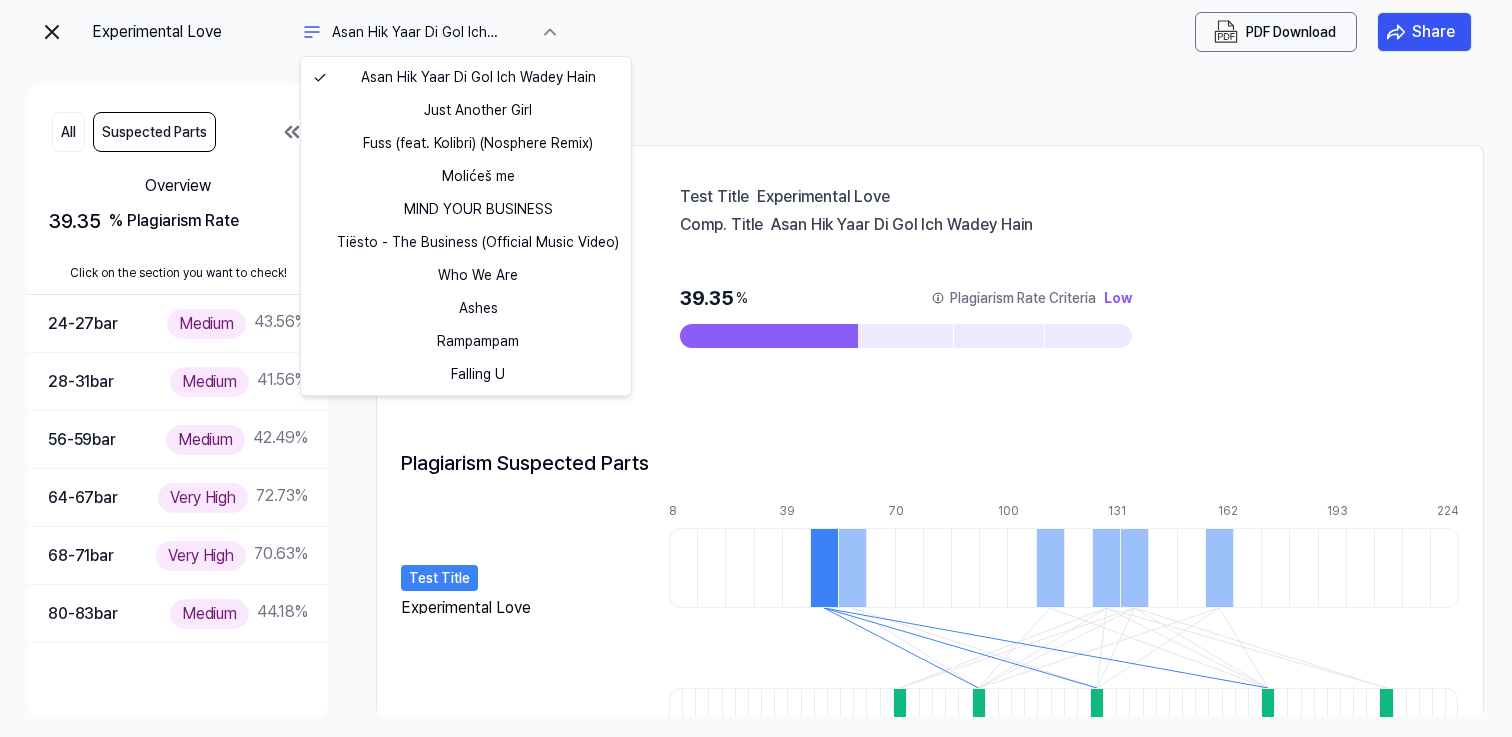 click on "Experimental Love Asan Hik Yaar Di Gol Ich Wadey Hain PDF Download Share All Suspected Parts Overview 39.35    %   Plagiarism Rate Click on the section you want to check!  24-27  bar Medium 43.56 %  28-31  bar Medium 41.56 %  56-59  bar Medium 42.49 %  64-67  bar Very High 72.73 %  68-71  bar Very High 70.63 %  80-83  bar Medium 44.18 % Overview Result Test Title Experimental Love Comp. Title Asan Hik Yaar Di Gol Ich Wadey Hain Plagiarism Rate 39.35 % Plagiarism Rate Criteria Low Plagiarism Suspected Parts Test Title Experimental Love Comp. Title Asan Hik Yaar Di Gol Ich Wadey Hain 8 15 23 31 39 46 54 62 70 77 85 93 100 108 116 124 131 139 147 155 162 170 178 186 193 201 209 217 224 5 13 21 29 36 44 52 60 67 75 83 91 98 106 114 122 129 137 145 153 160 168 176 184 191 199 207 215 222 230 238 245 253 261 269 276 284 292 300 307 315 323 331 338 346 354 362 369 377 385 393 400 408 416 424 431 439 447 455 462 470 Asan Hik Yaar Di Gol Ich Wadey Hain Just Another Girl Fuss (feat. Kolibri) (Nosphere Remix) Who We Are" at bounding box center [756, 368] 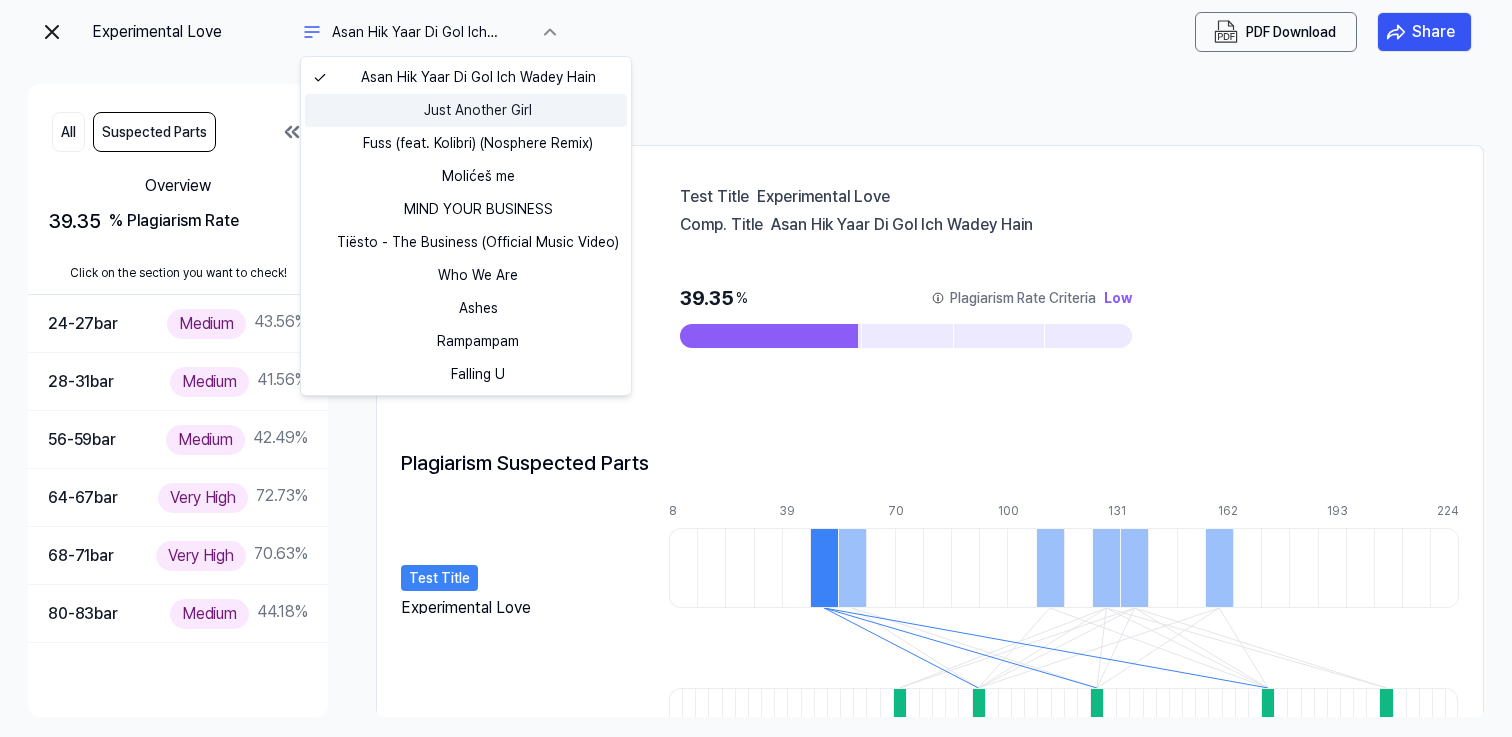 click on "Just Another Girl" at bounding box center [466, 110] 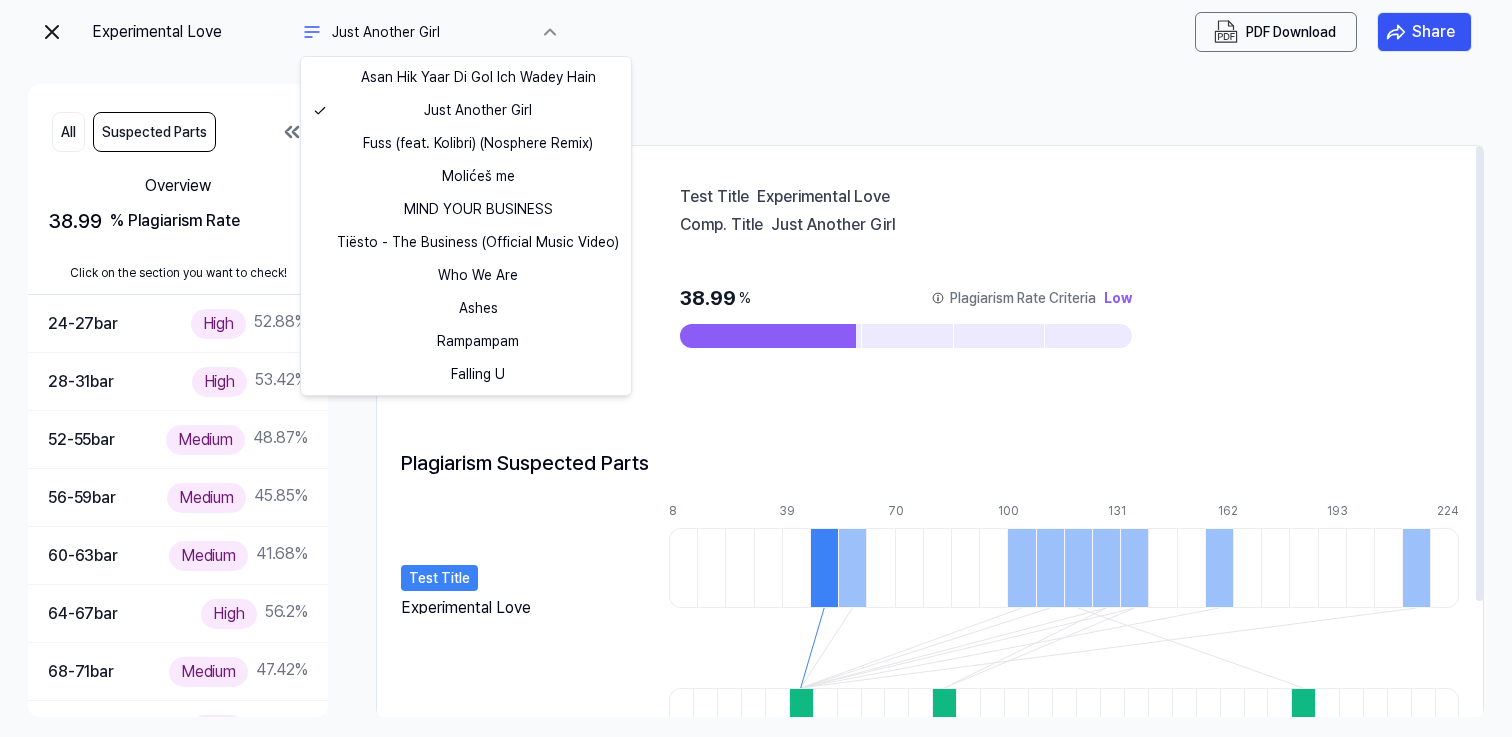 click on "Experimental Love Just Another Girl PDF Download Share All Suspected Parts Overview 38.99    %   Plagiarism Rate Click on the section you want to check!  24-27  bar High 52.88 %  28-31  bar High 53.42 %  52-55  bar Medium 48.87 %  56-59  bar Medium 45.85 %  60-63  bar Medium 41.68 %  64-67  bar High 56.2 %  68-71  bar Medium 47.42 %  80-83  bar High 50.44 %  108-111  bar High 56.09 % Overview Result Test Title Experimental Love Comp. Title Just Another Girl Plagiarism Rate 38.99 % Plagiarism Rate Criteria Low Plagiarism Suspected Parts Test Title Experimental Love Comp. Title Just Another Girl [DEMOGRAPHIC_DATA] 15 23 31 39 46 54 62 70 77 85 93 100 108 116 124 131 139 147 155 162 170 178 186 193 201 209 217 224 6 14 22 29 37 45 53 60 68 76 84 91 99 107 115 122 130 138 146 153 161 169 177 184 192 200 208 215 223 231 239 246 254 262 Asan Hik Yaar [PERSON_NAME] Ich Wadey Hain Just Another Girl Fuss (feat. Kolibri) (Nosphere Remix) [PERSON_NAME] me MIND YOUR BUSINESS Tiësto - The Business (Official Music Video) Who We Are Ashes Rampampam" at bounding box center (756, 368) 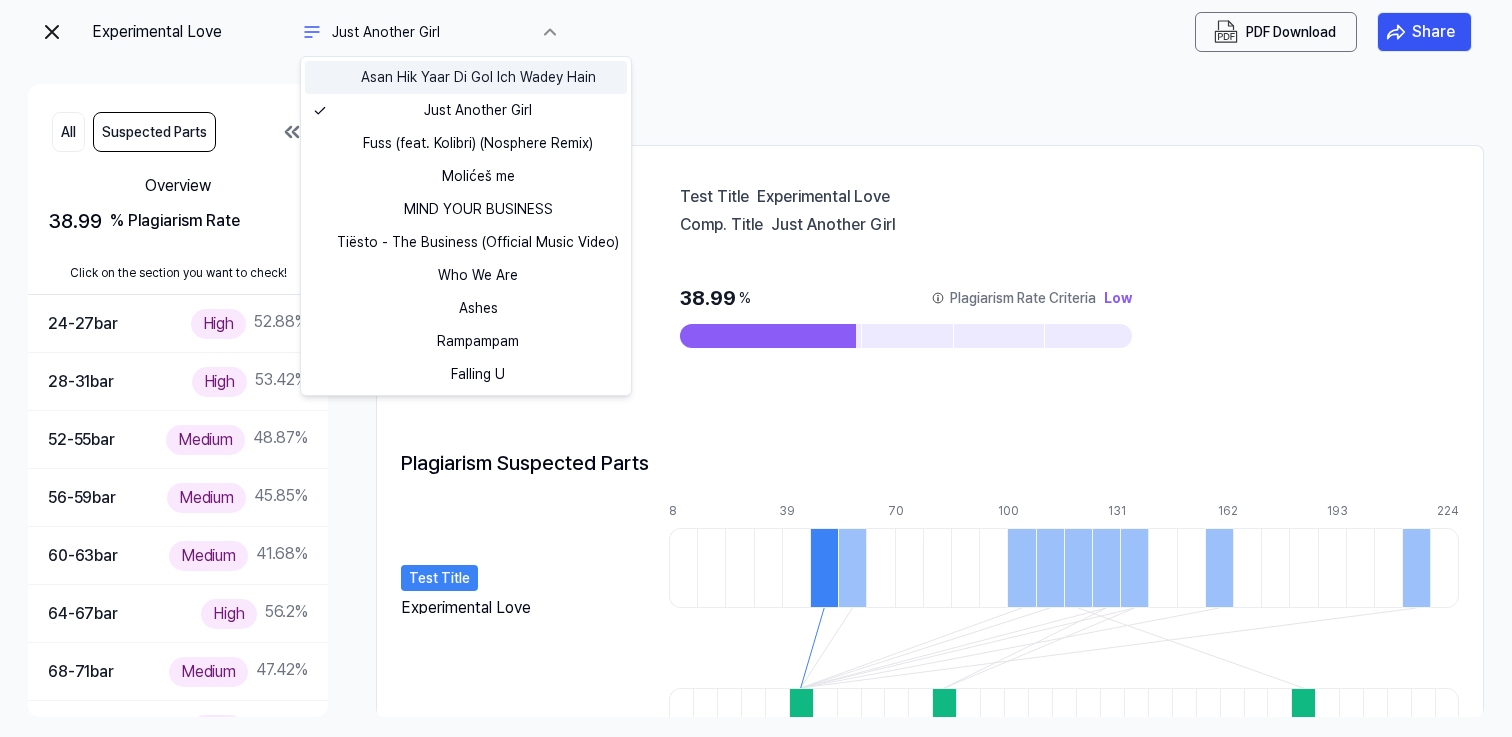 click on "Asan Hik Yaar Di Gol Ich Wadey Hain" at bounding box center (466, 77) 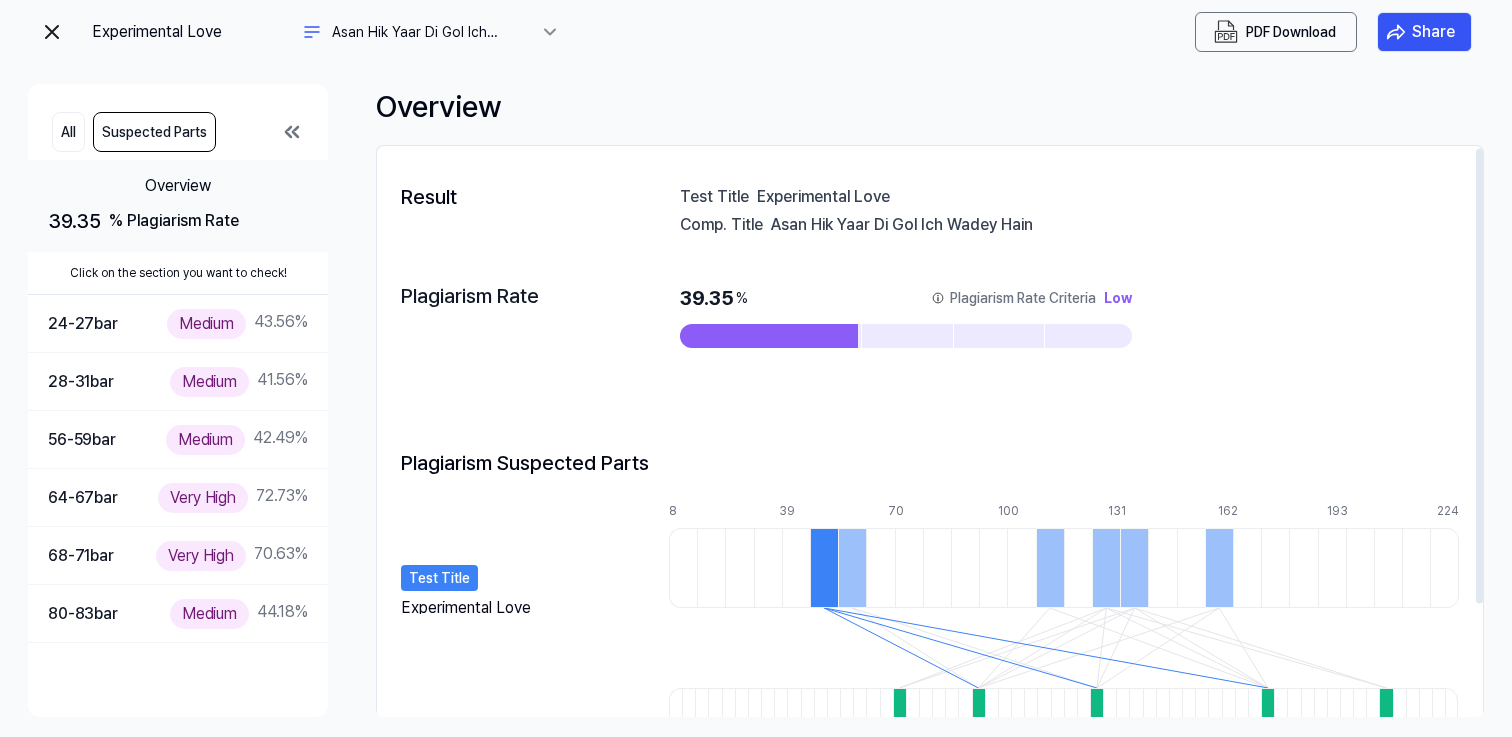 scroll, scrollTop: 3, scrollLeft: 0, axis: vertical 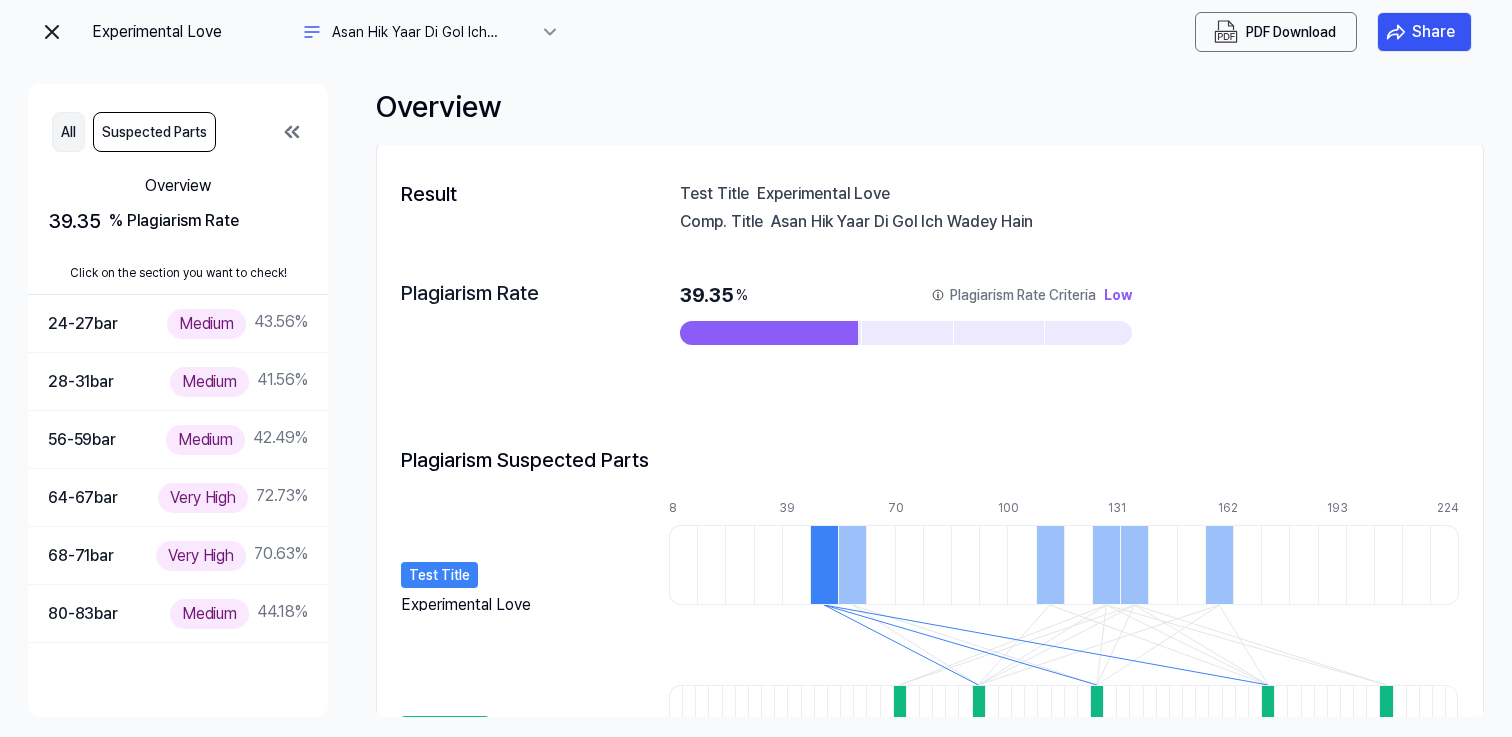 click on "All" at bounding box center [68, 132] 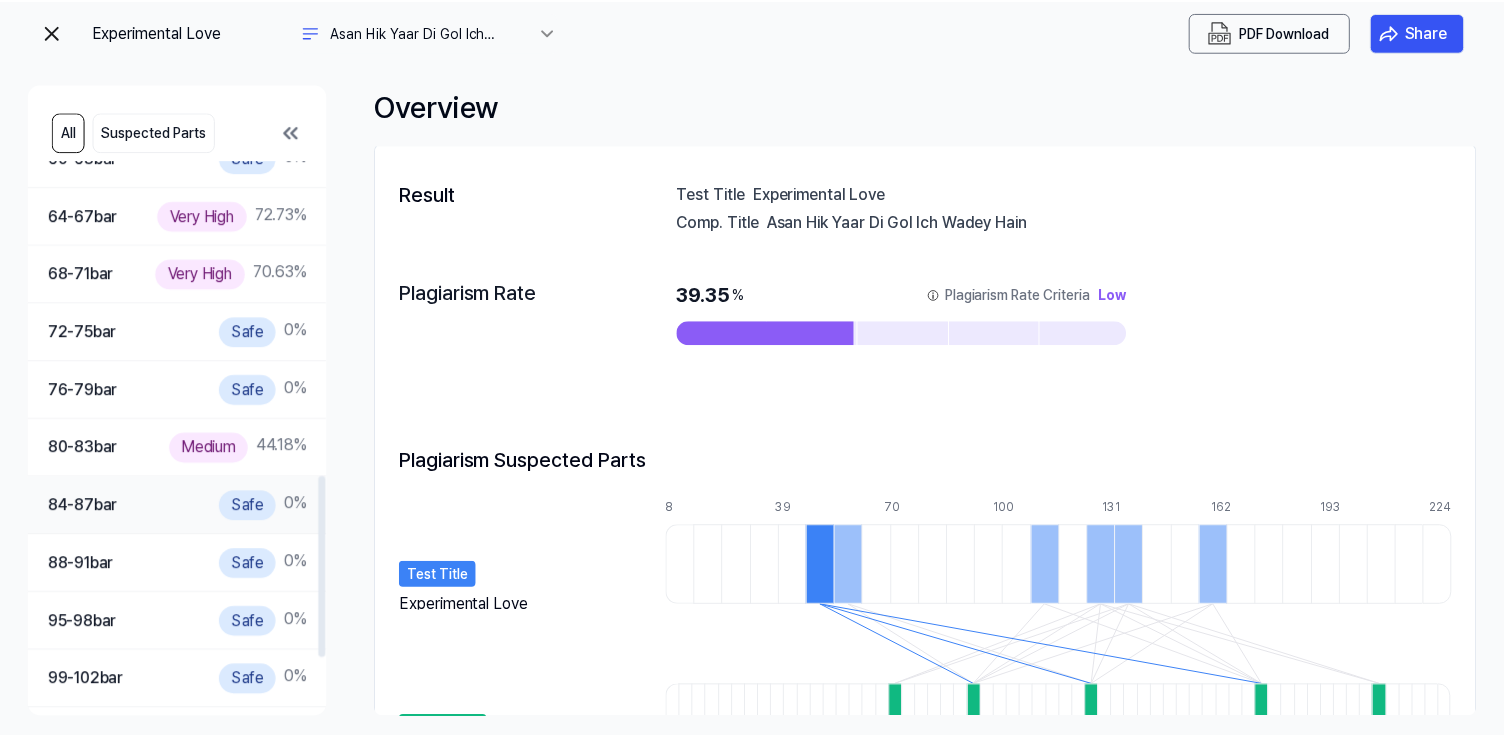 scroll, scrollTop: 963, scrollLeft: 0, axis: vertical 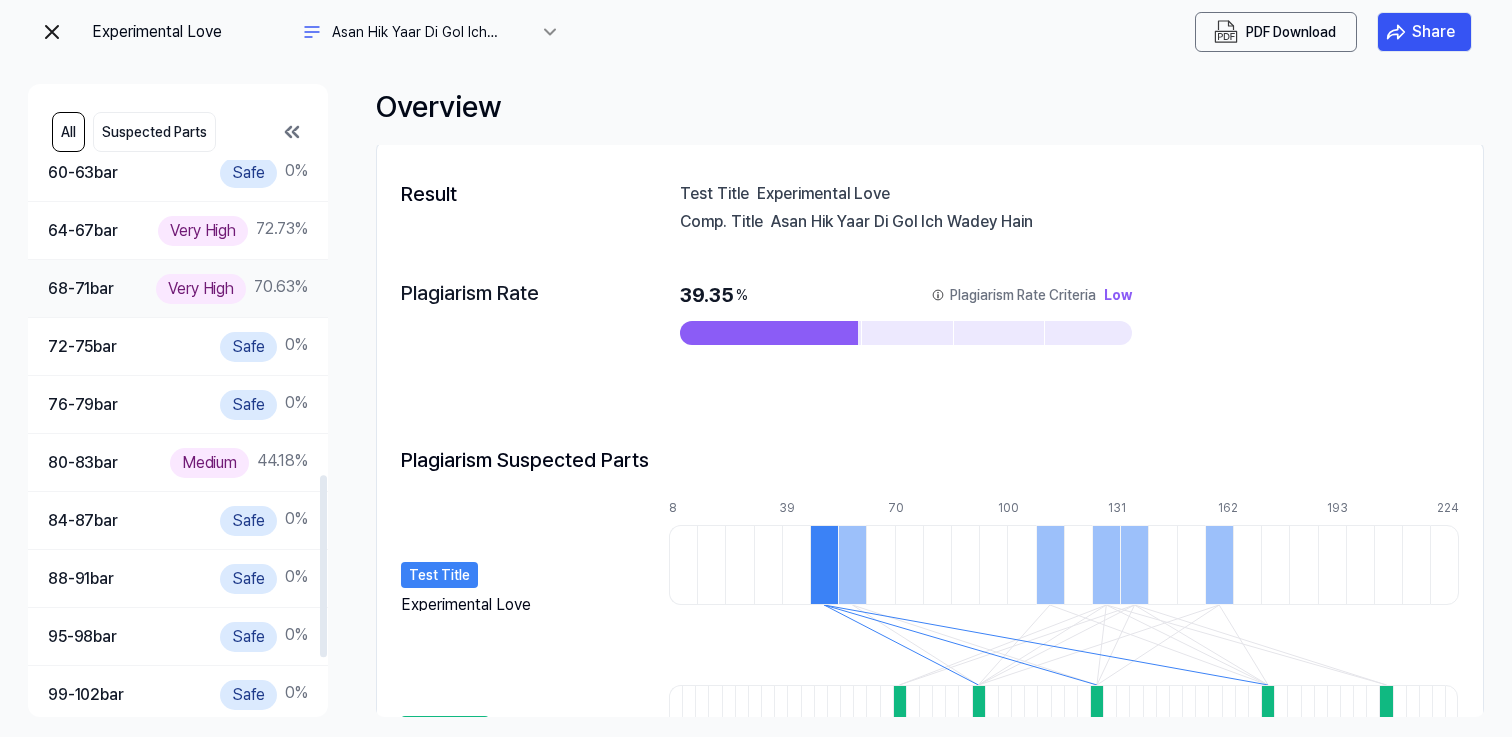 click on "68-71  bar Very High 70.63 %" at bounding box center (178, 288) 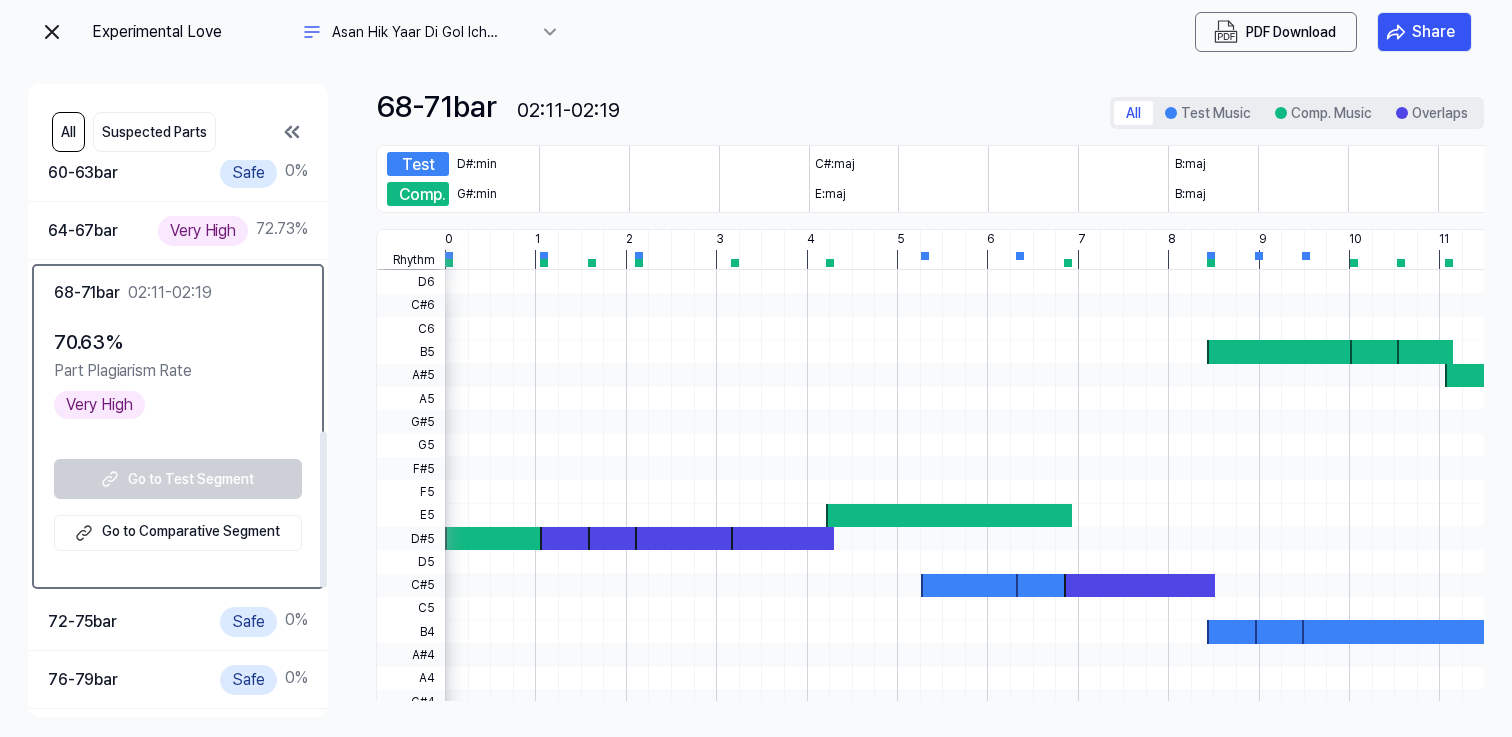 click on "Go to Test Segment Go to Comparative Segment" at bounding box center [178, 505] 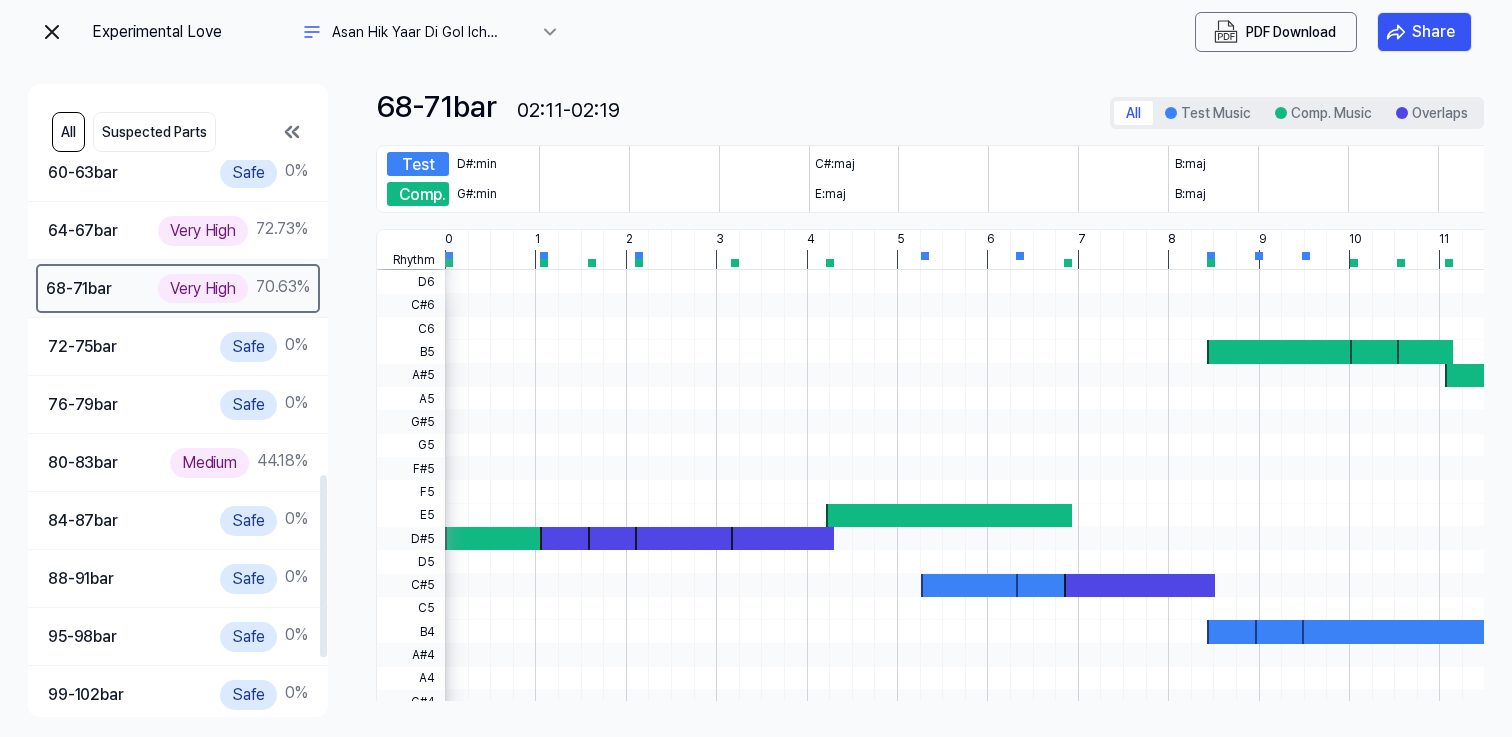 click on "Very High" at bounding box center [203, 288] 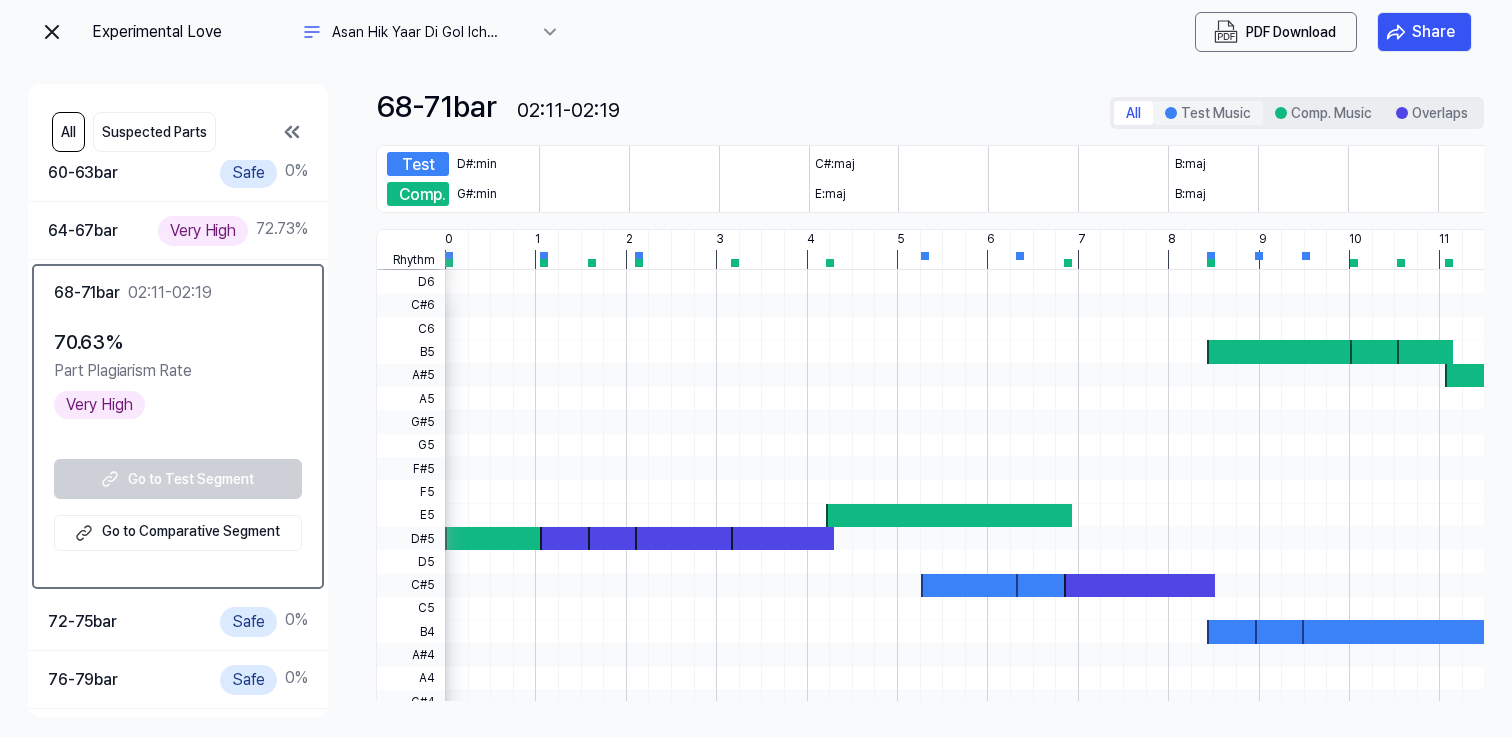 click on "Test Music" at bounding box center [1208, 113] 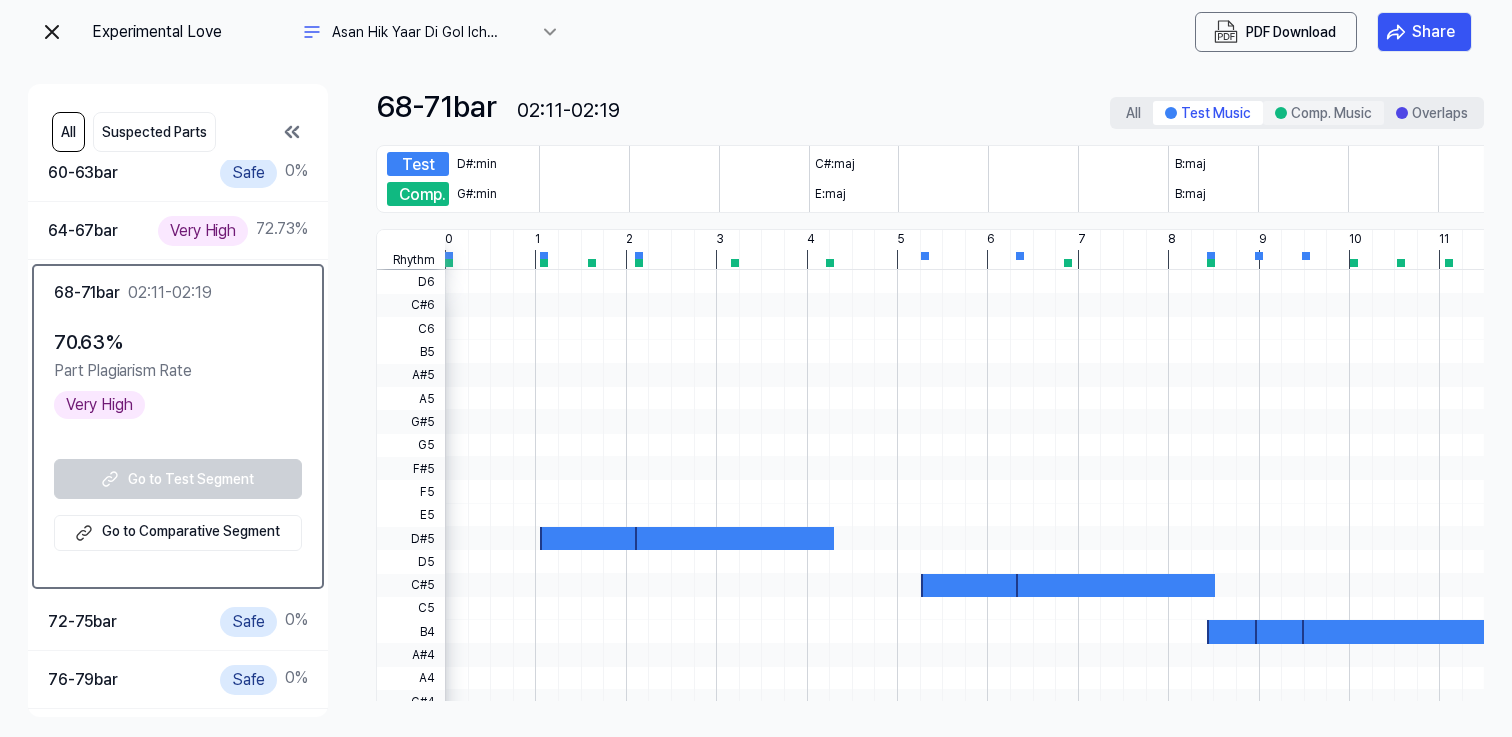 click on "Comp. Music" at bounding box center [1323, 113] 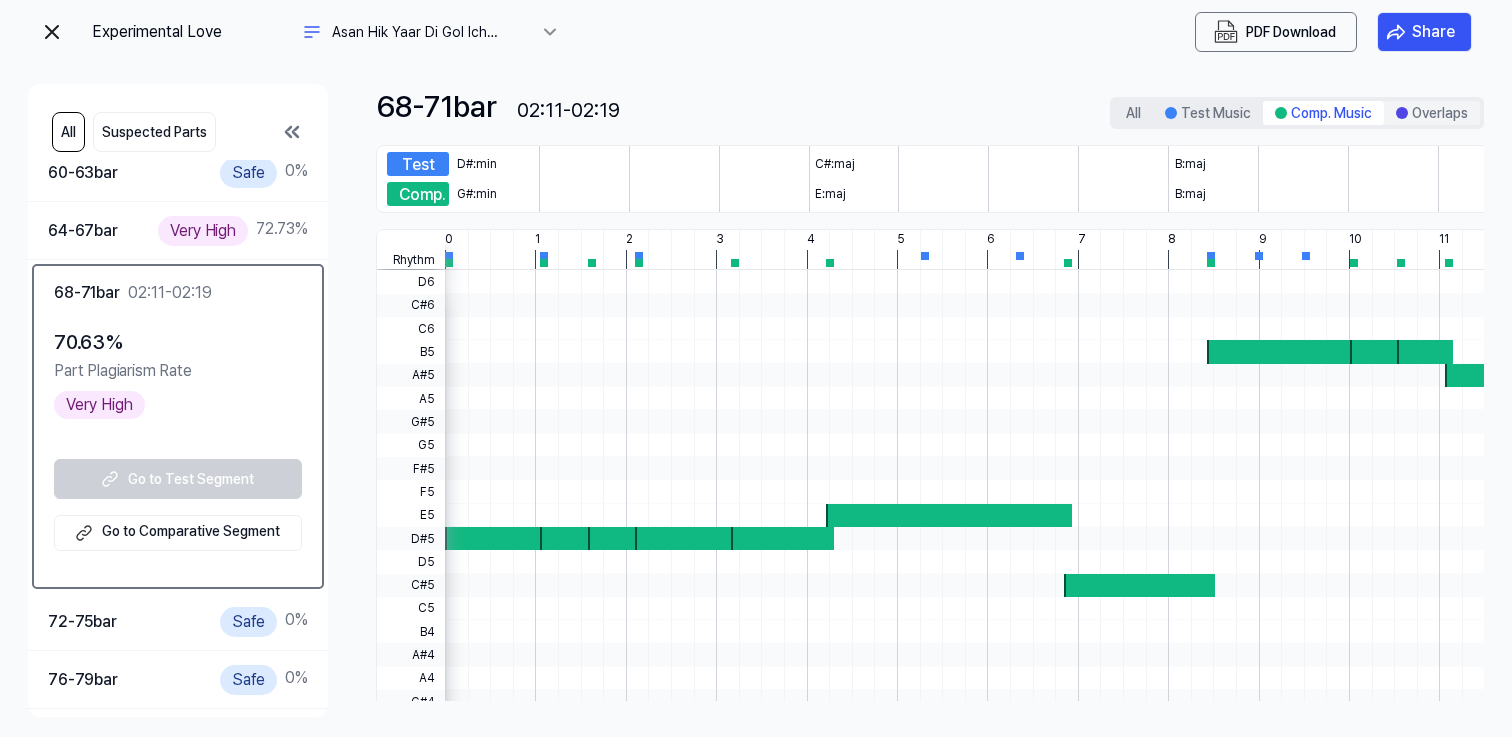 click on "Overlaps" at bounding box center (1432, 113) 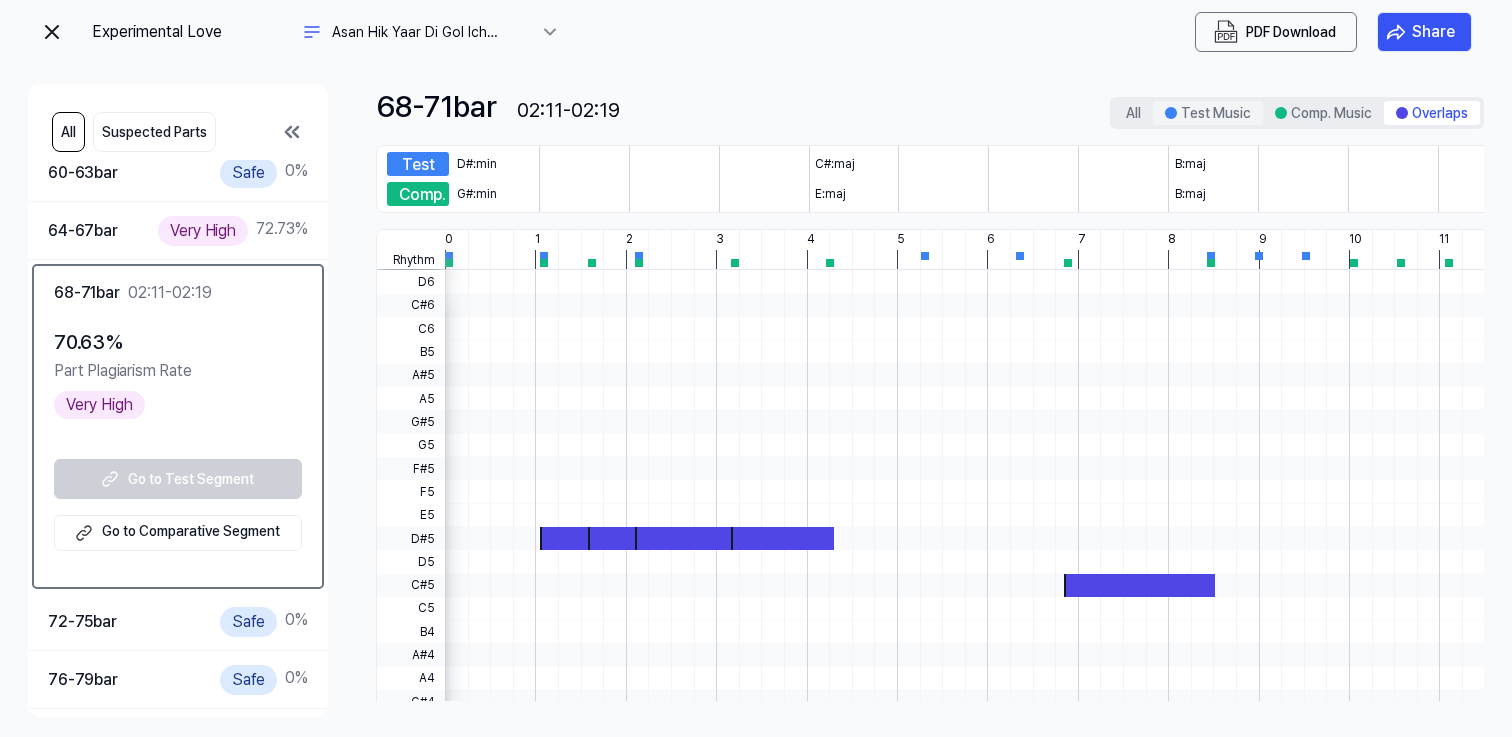 click on "Test Music" at bounding box center (1208, 113) 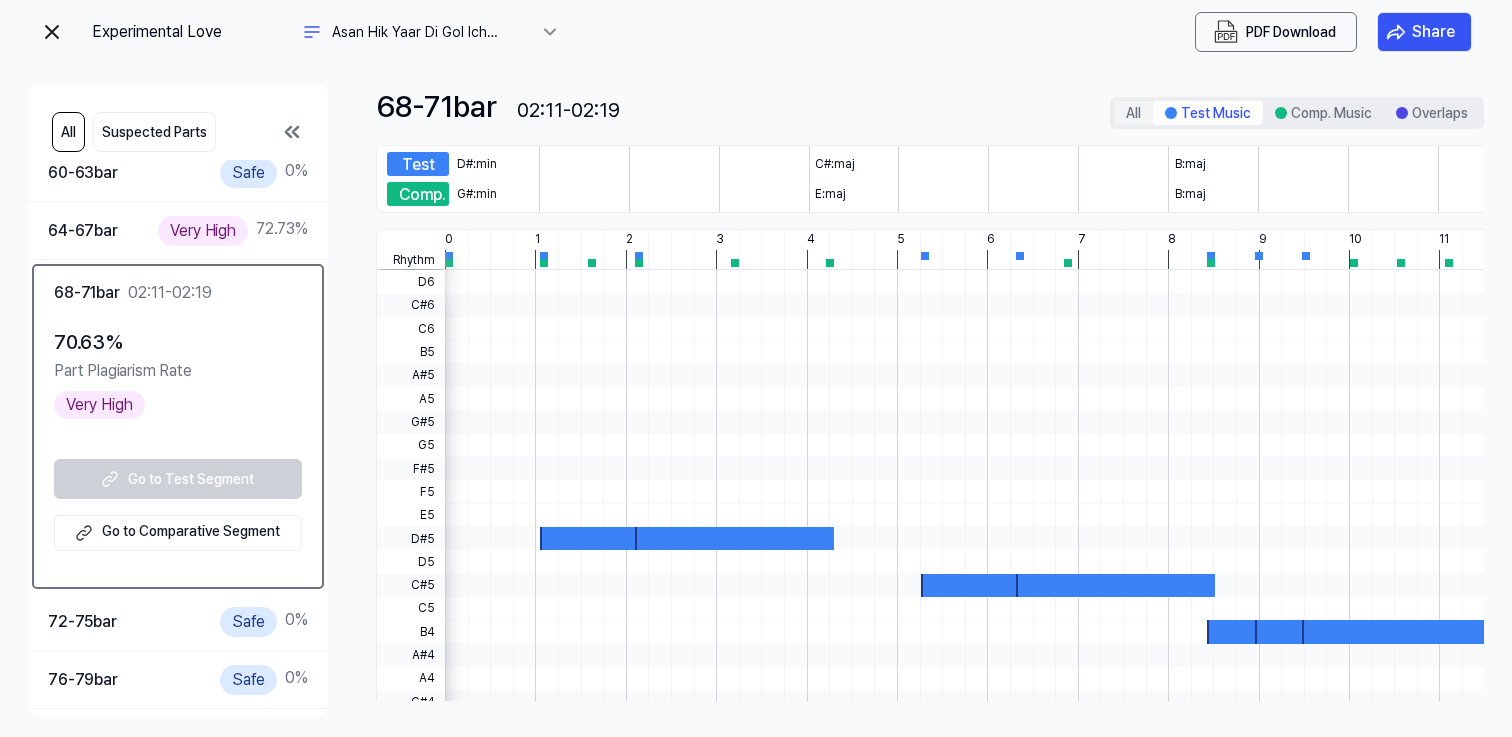 click on "All" at bounding box center (1133, 113) 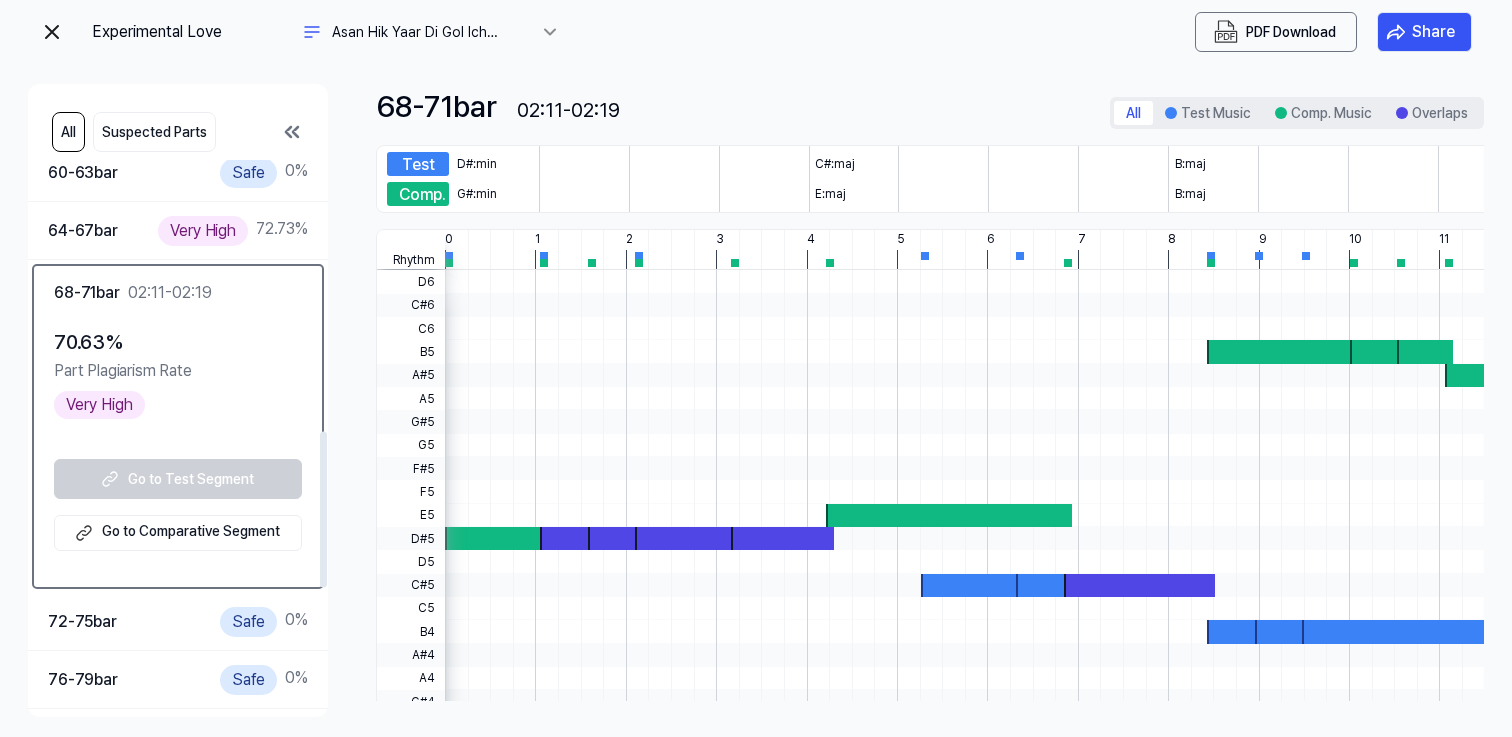 click on "Go to Comparative Segment" at bounding box center [178, 533] 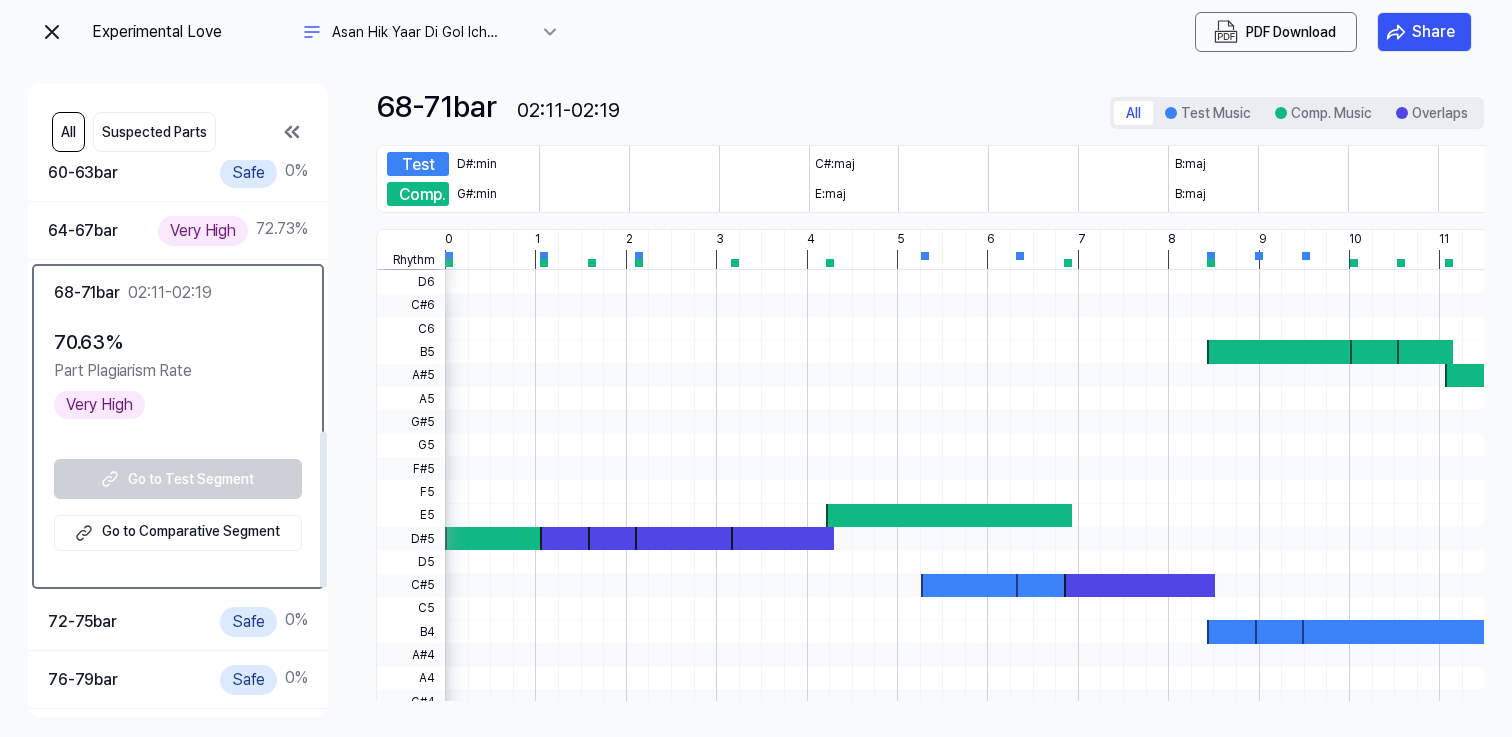 click on "Go to Comparative Segment" at bounding box center (178, 533) 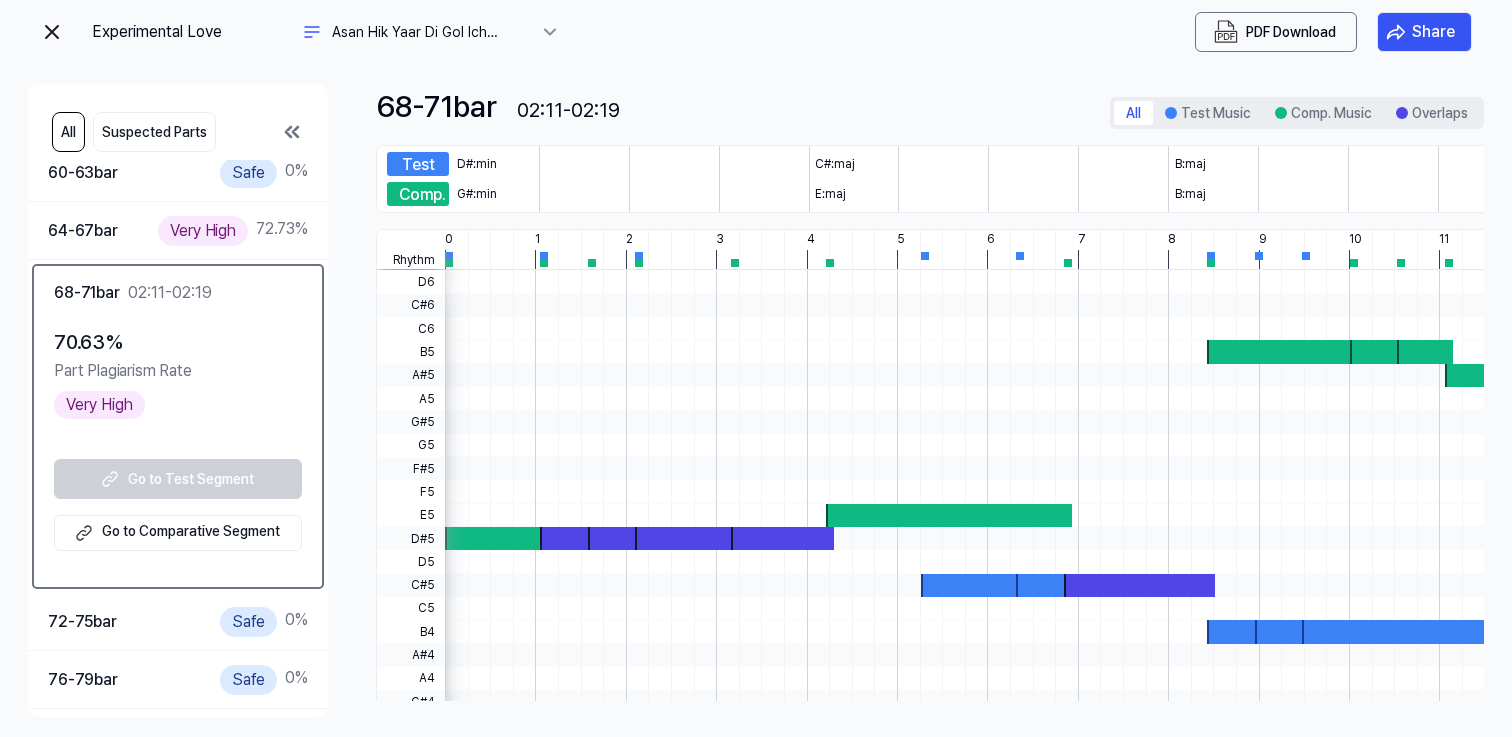 click at bounding box center (52, 32) 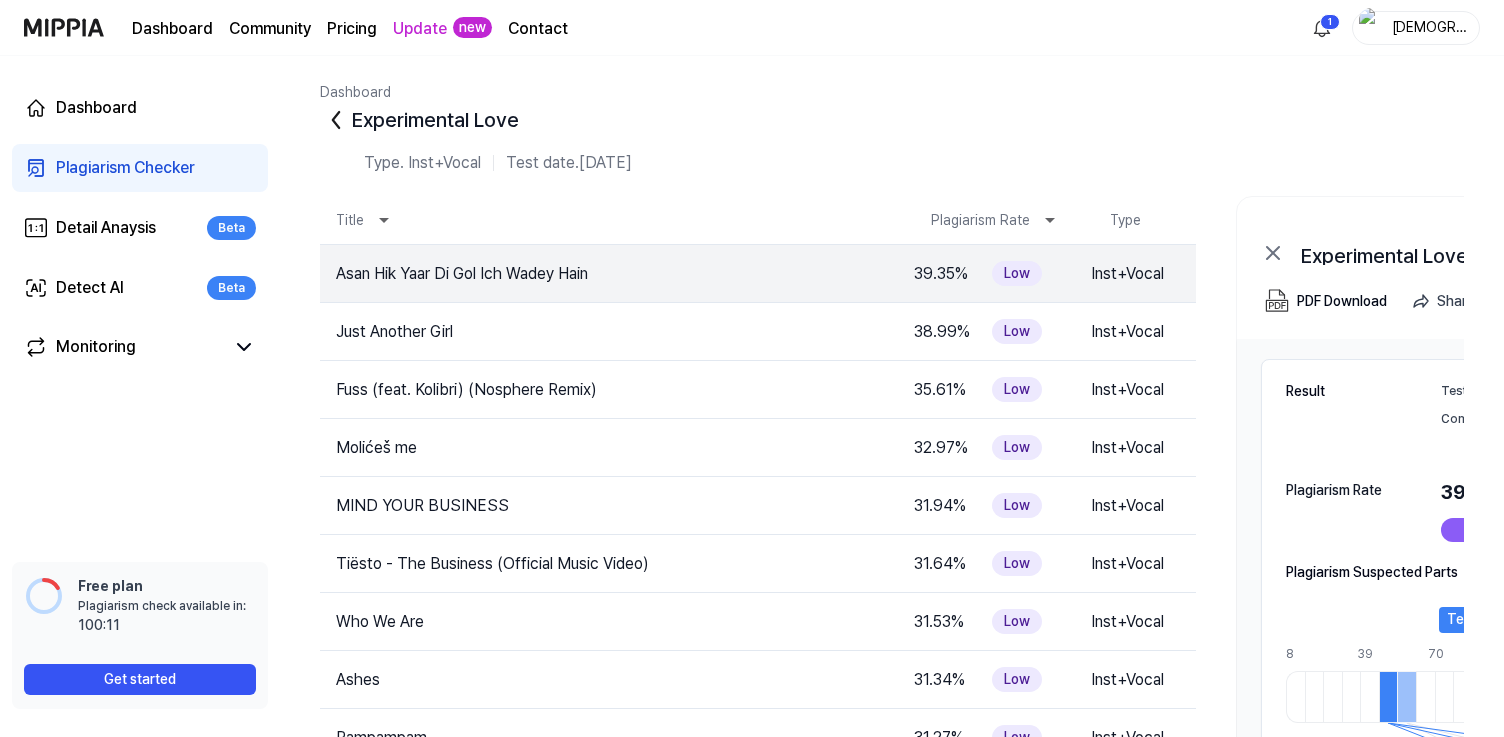 click on "Plagiarism Checker" at bounding box center [125, 168] 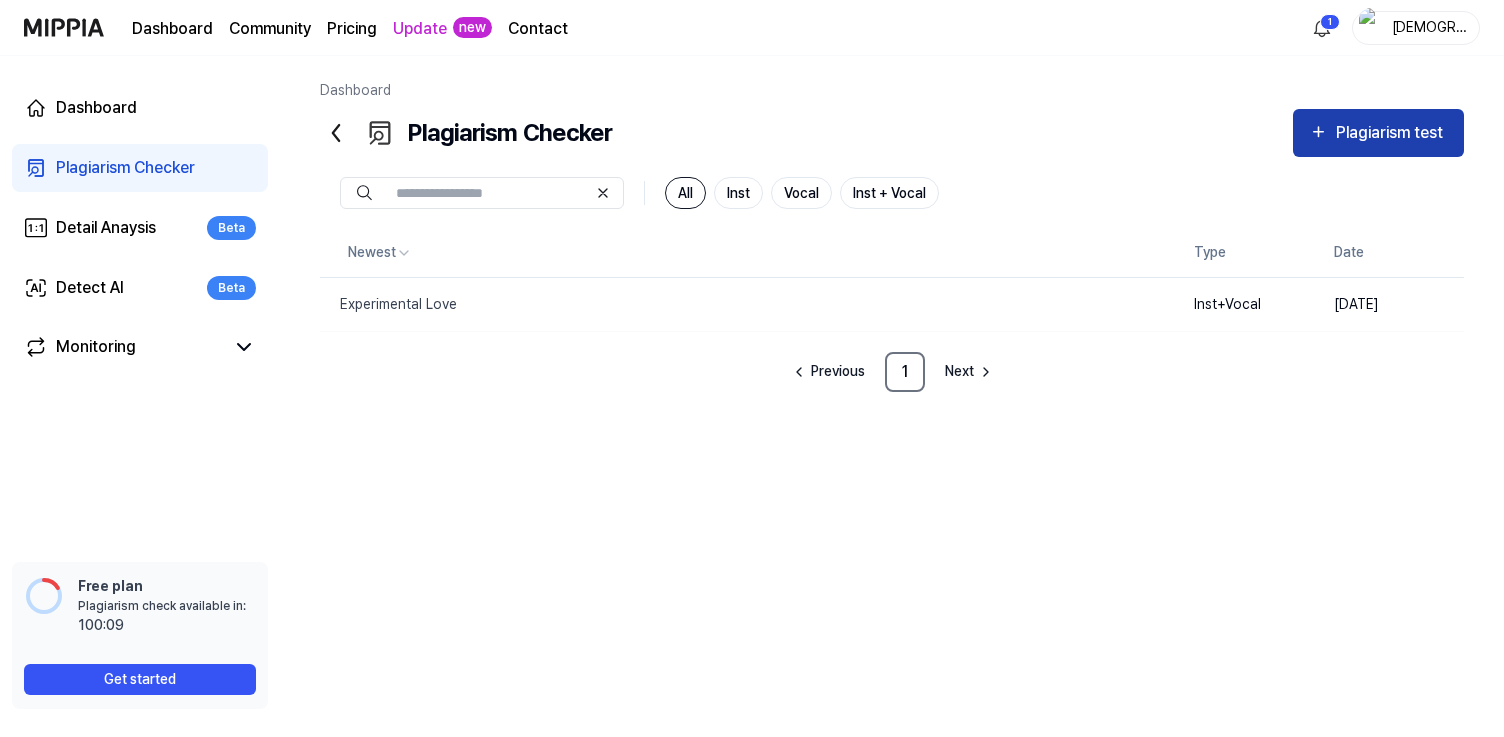 click on "Plagiarism test" at bounding box center (1392, 133) 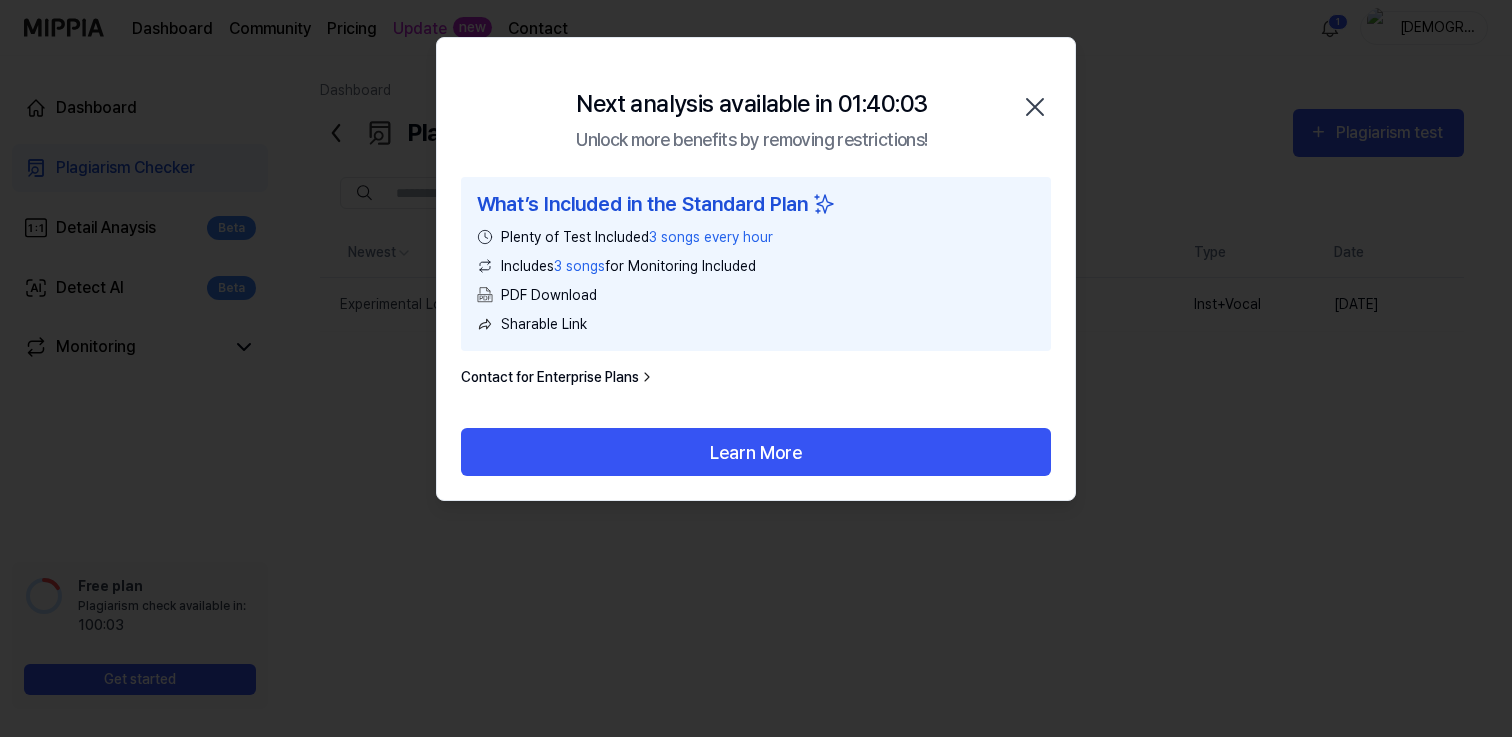 click 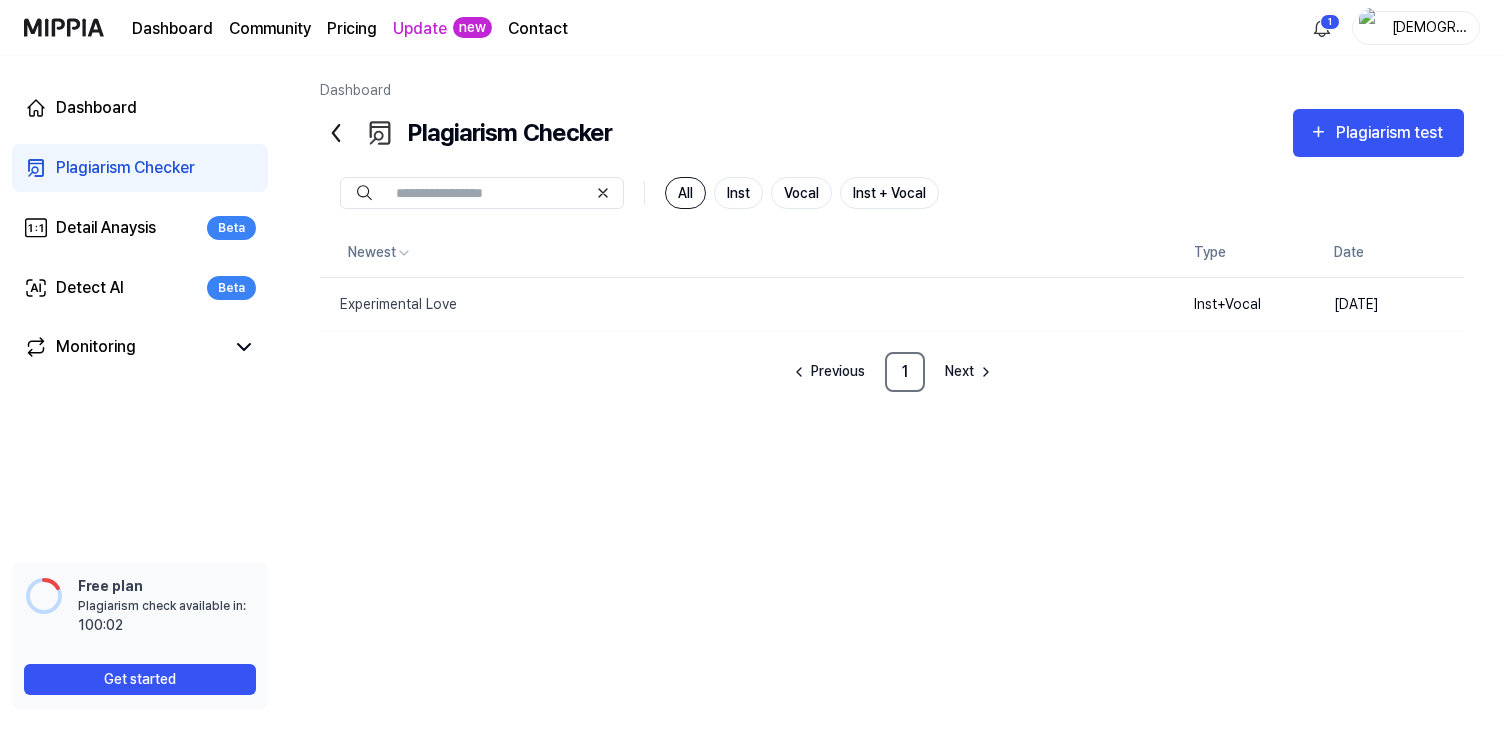 click on "Newest Type Date Experimental Love Delete Inst+Vocal [DATE] Previous 1 Next" at bounding box center [892, 505] 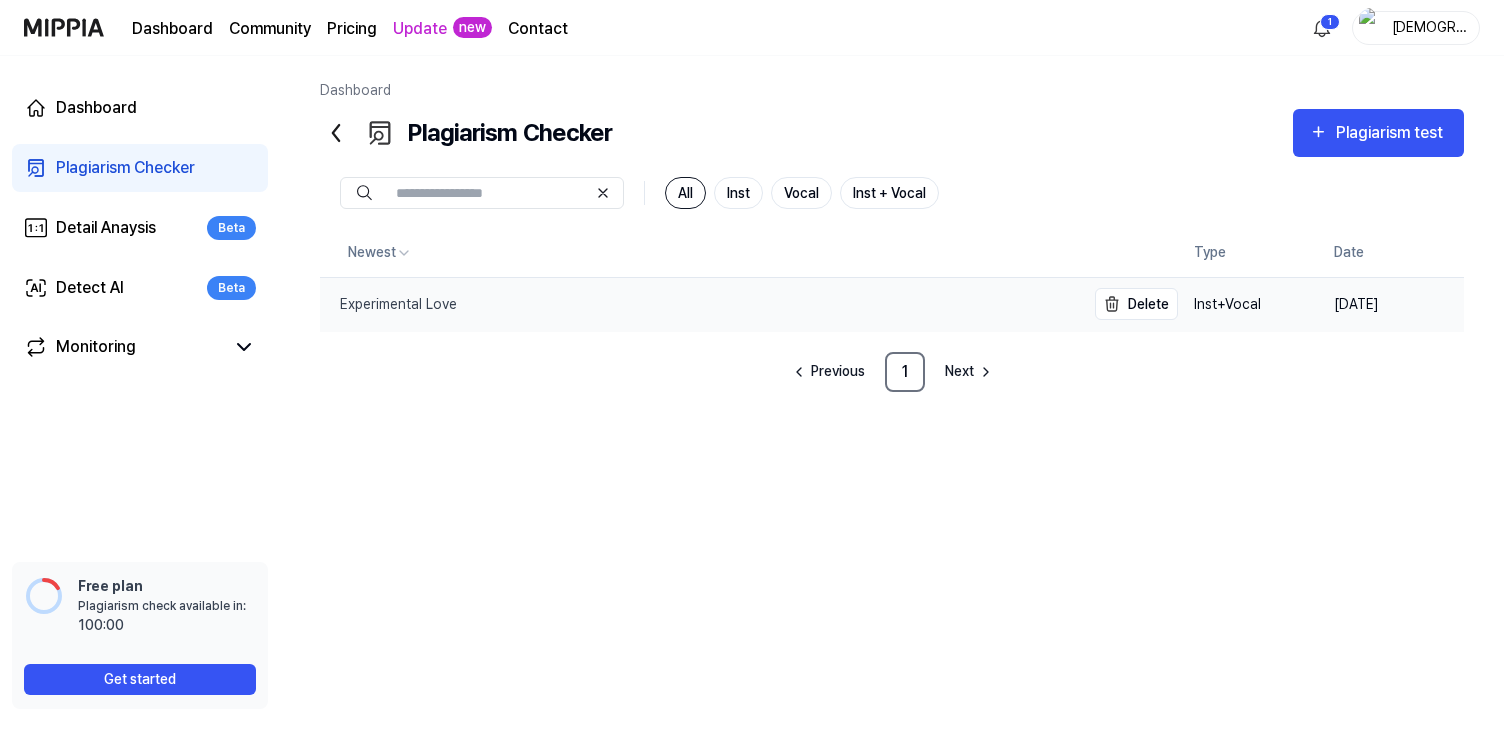 click on "Experimental Love" at bounding box center [388, 304] 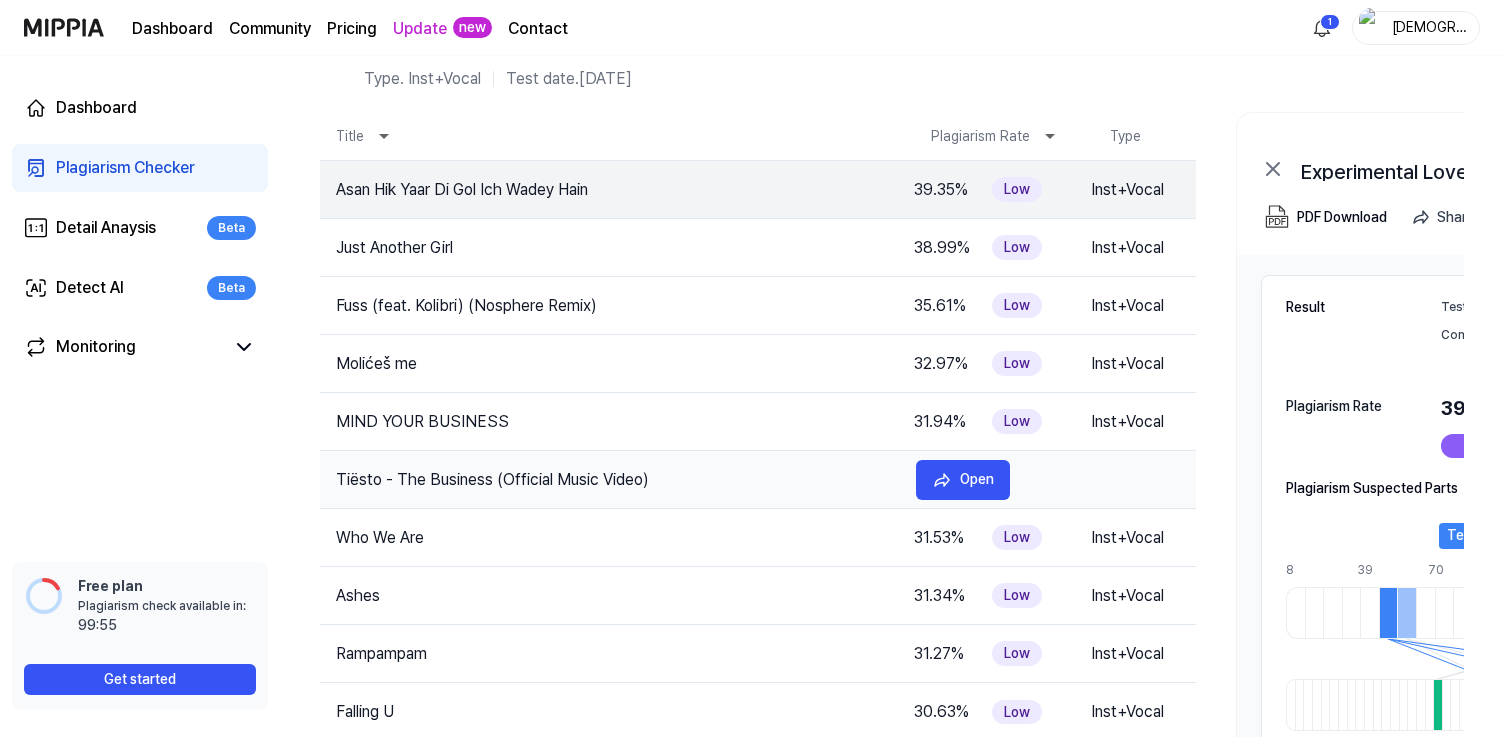 scroll, scrollTop: 0, scrollLeft: 0, axis: both 